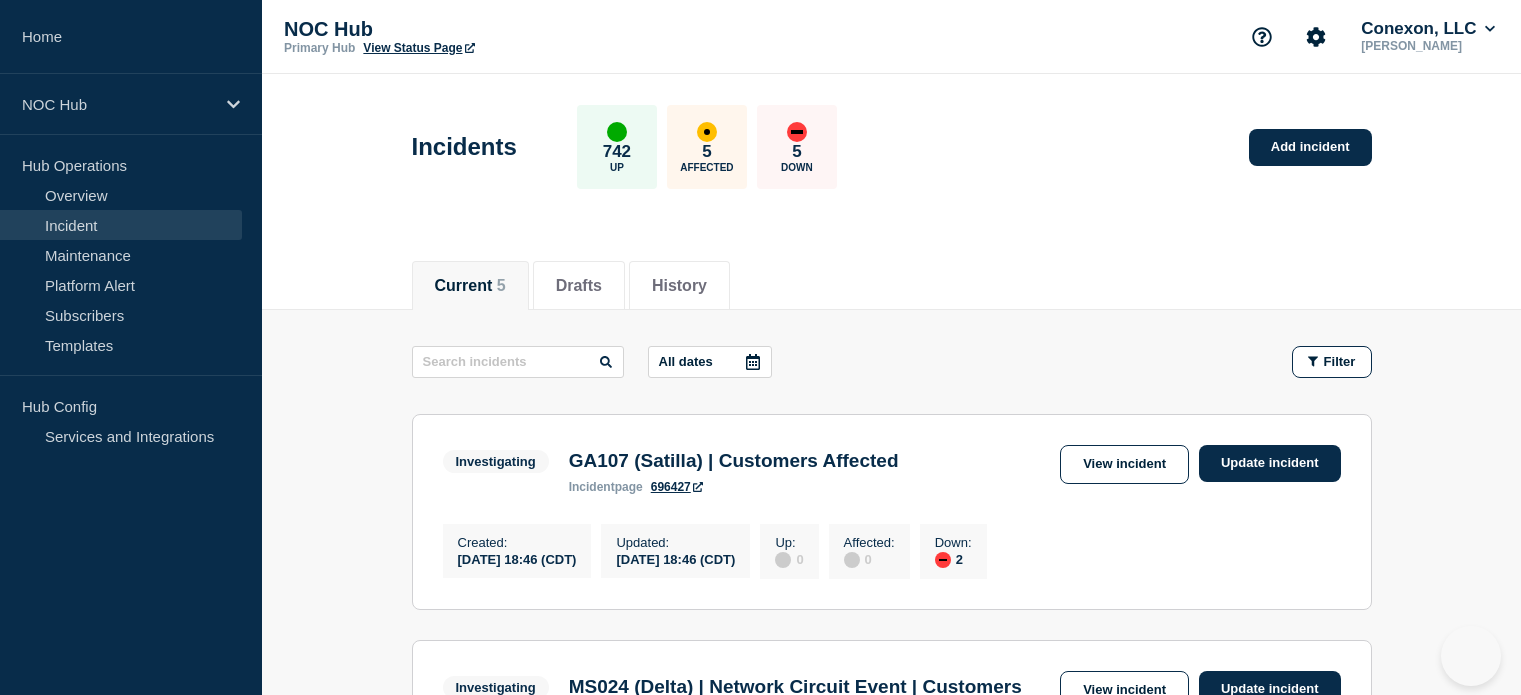 scroll, scrollTop: 200, scrollLeft: 0, axis: vertical 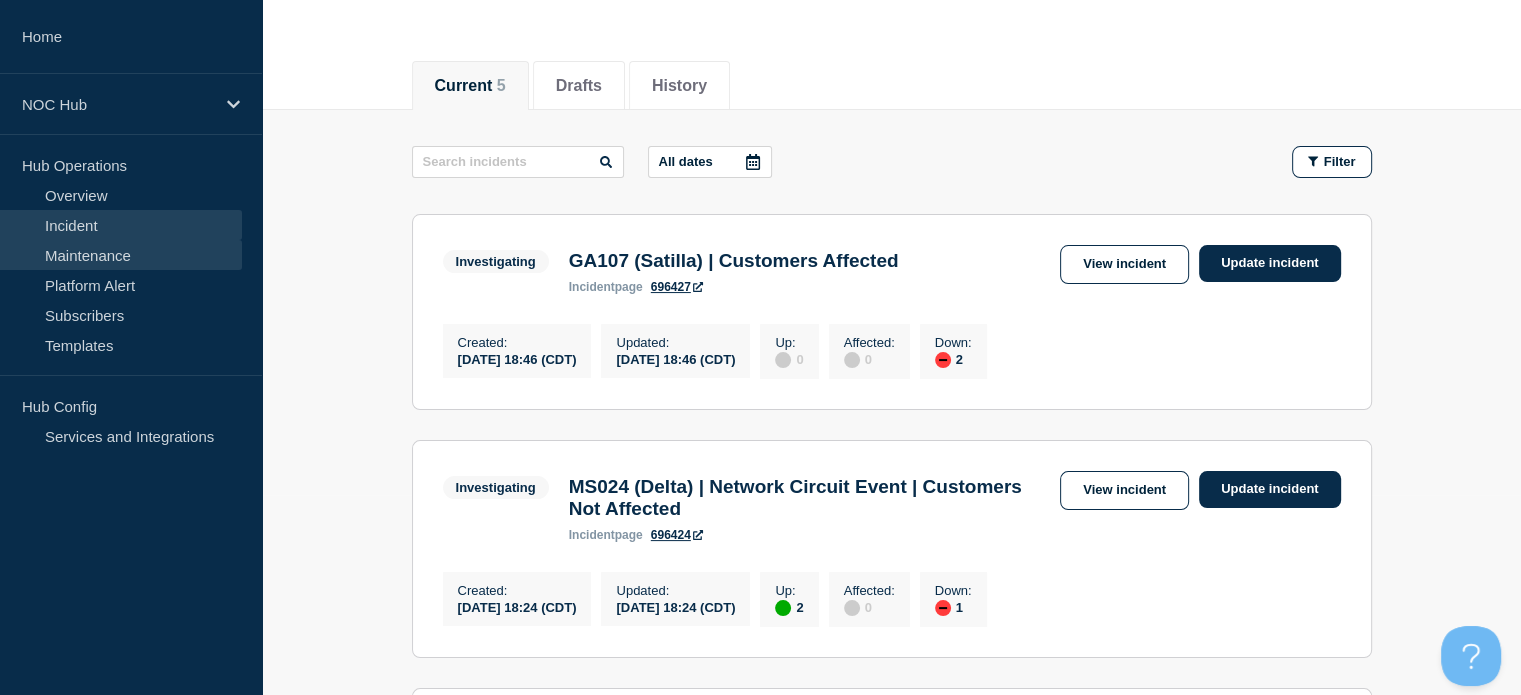 click on "Maintenance" at bounding box center [121, 255] 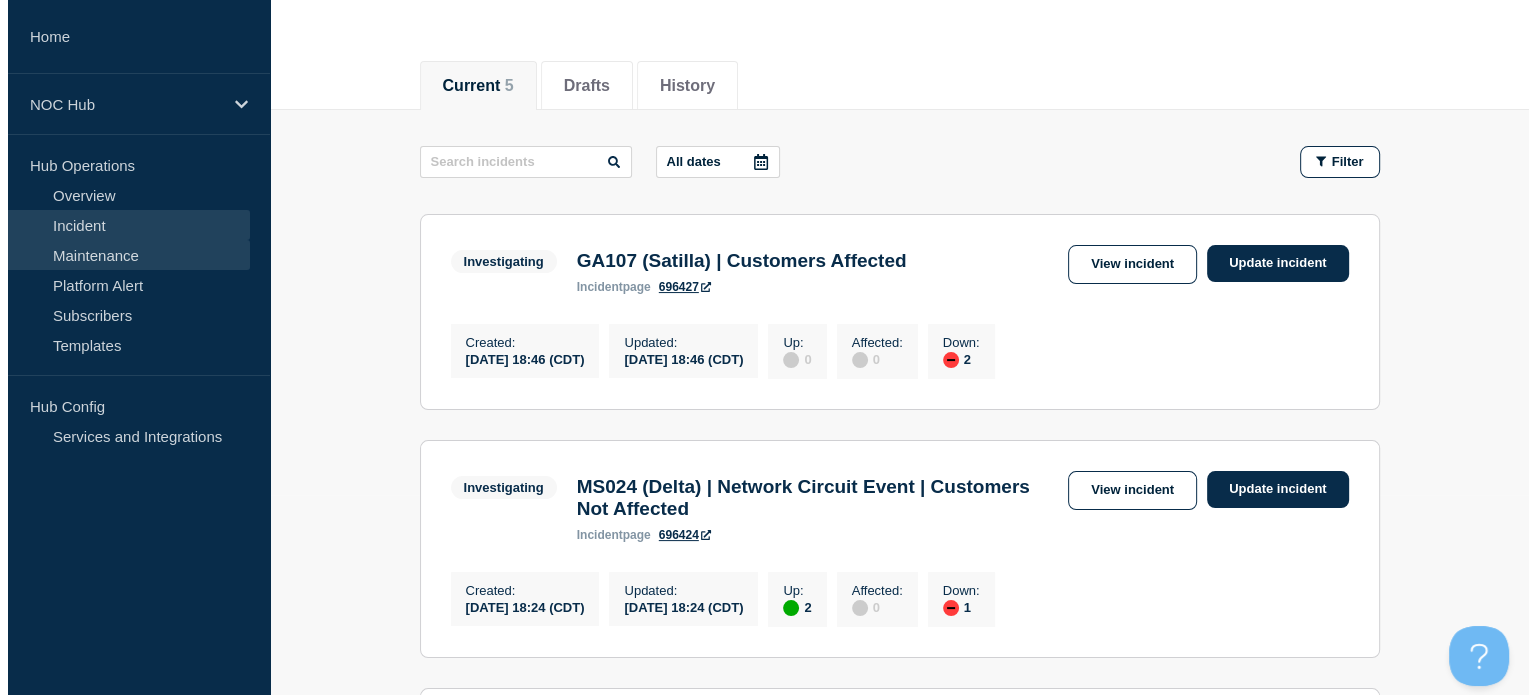 scroll, scrollTop: 0, scrollLeft: 0, axis: both 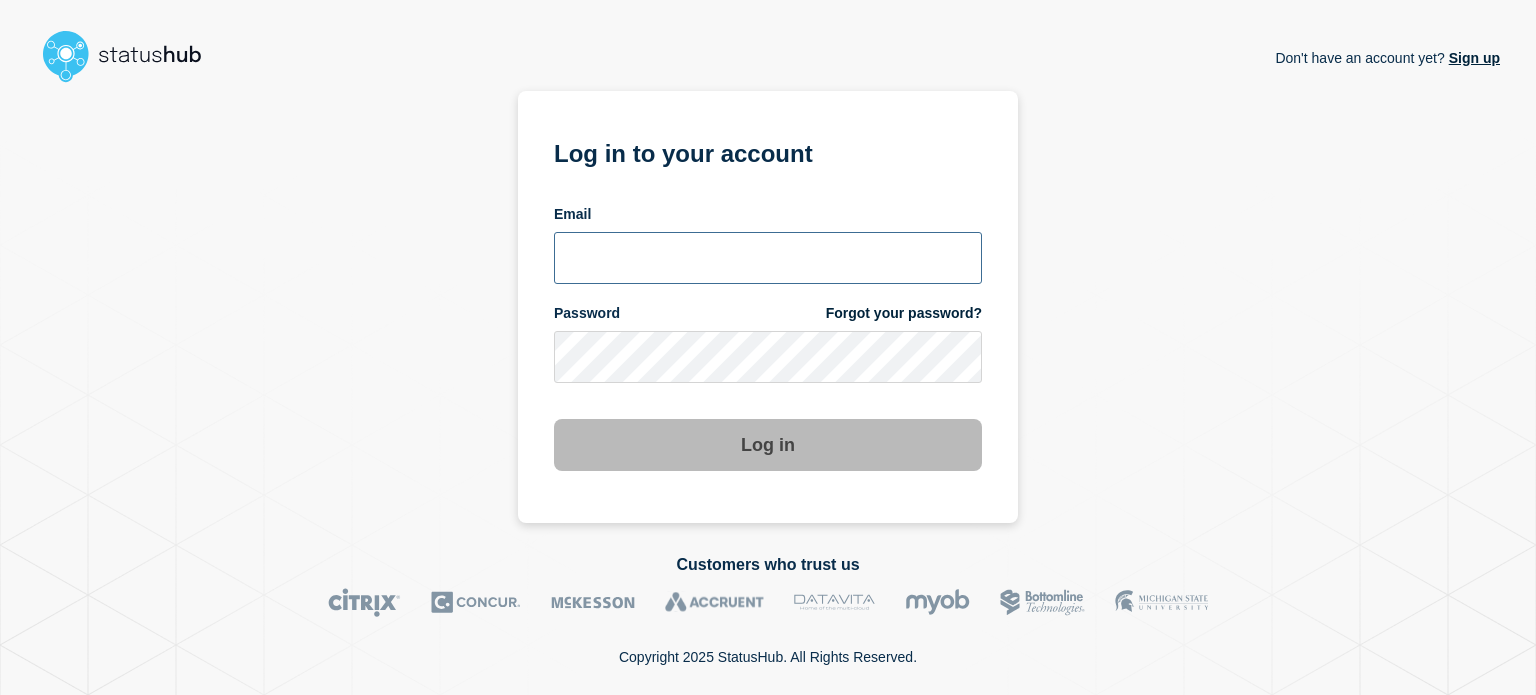type on "[EMAIL_ADDRESS][DOMAIN_NAME]" 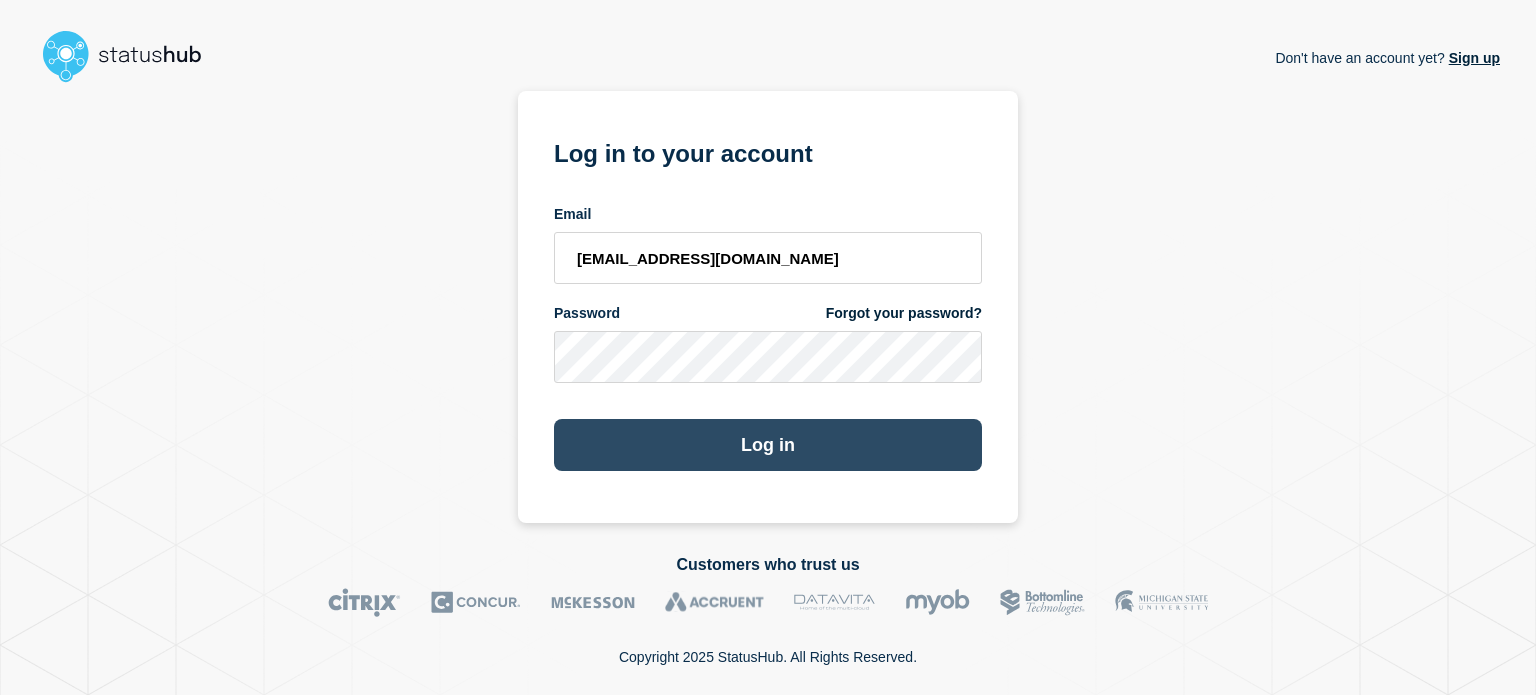 click on "Log in" at bounding box center (768, 445) 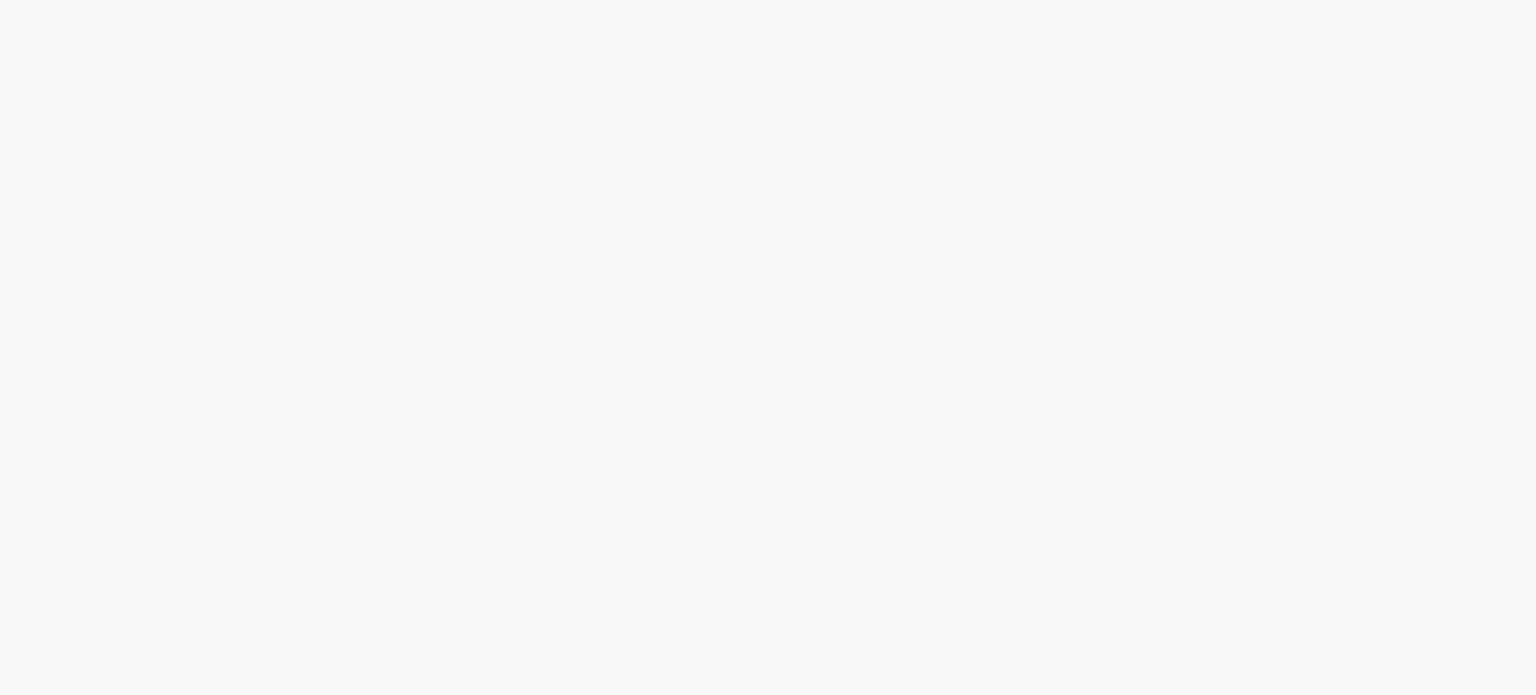 scroll, scrollTop: 0, scrollLeft: 0, axis: both 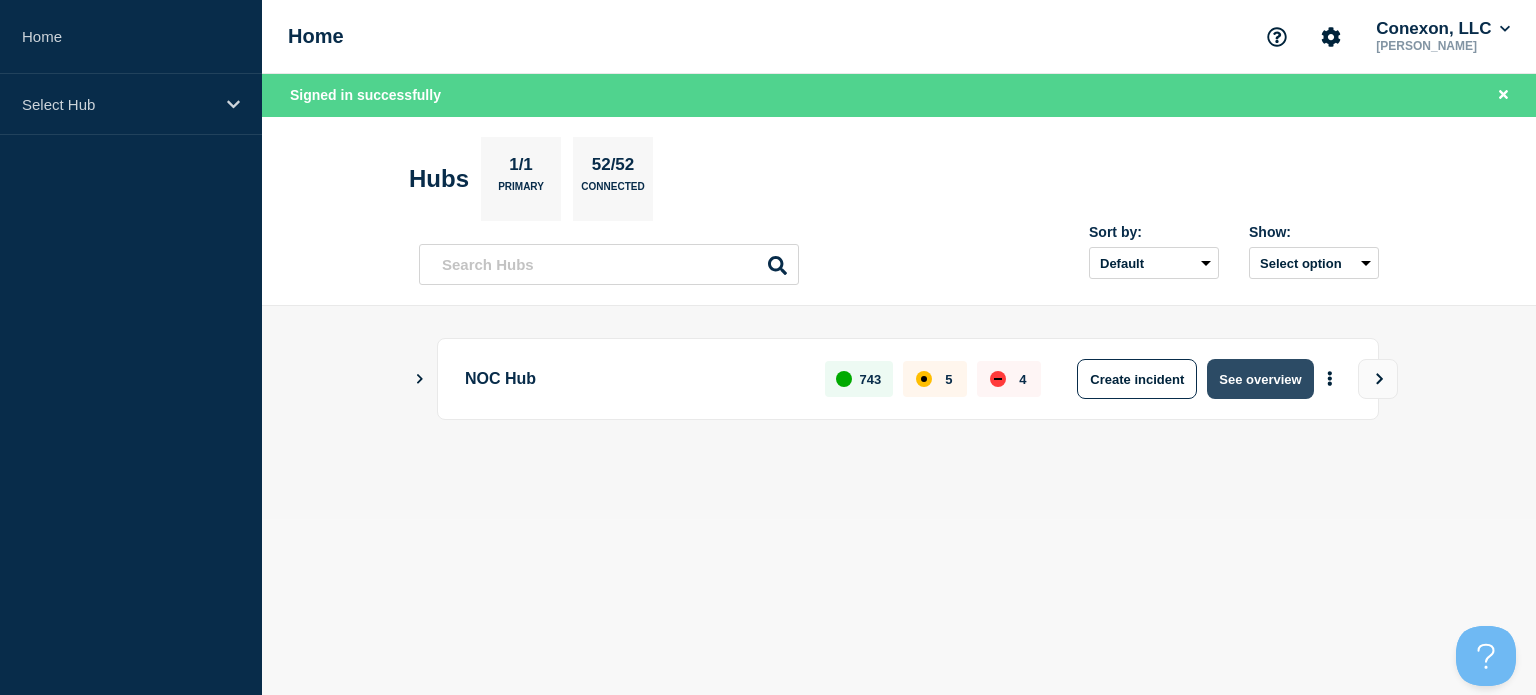 click on "See overview" at bounding box center (1260, 379) 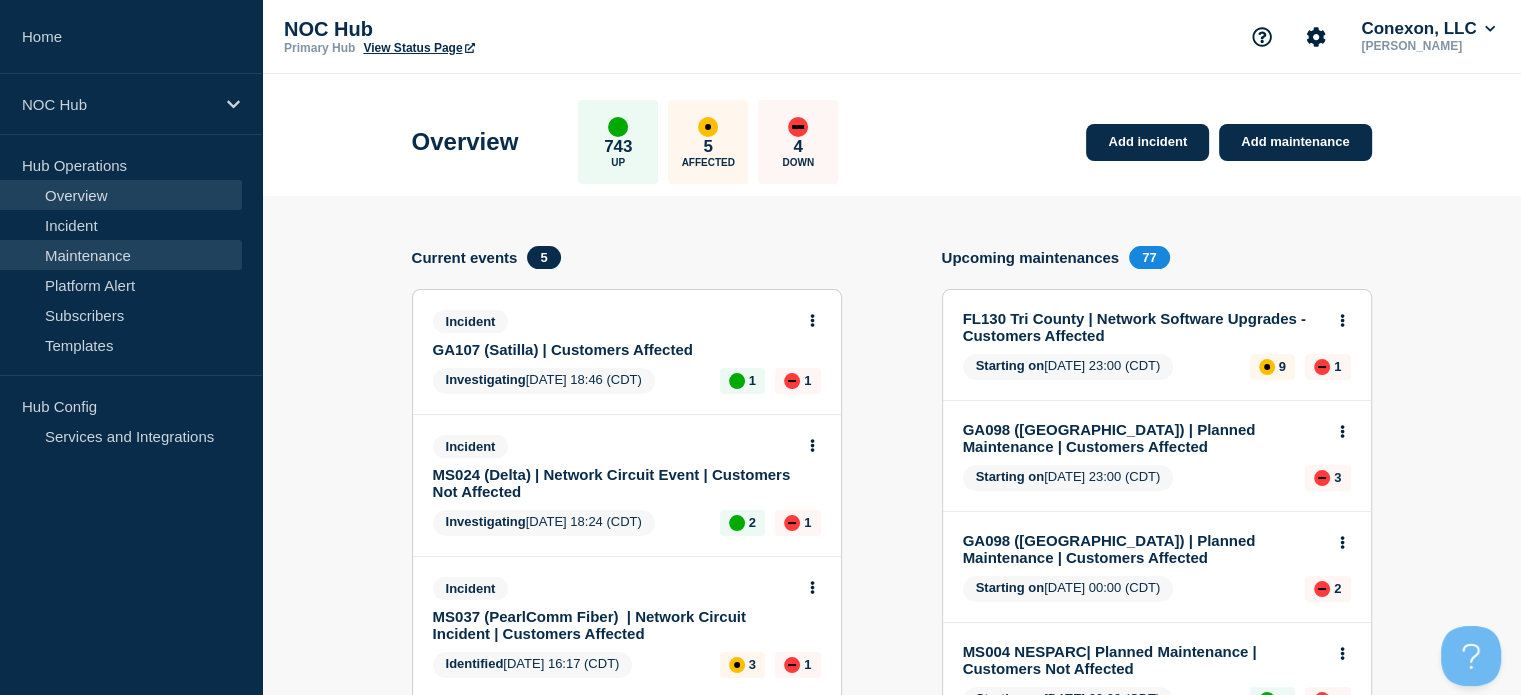click on "Maintenance" at bounding box center (121, 255) 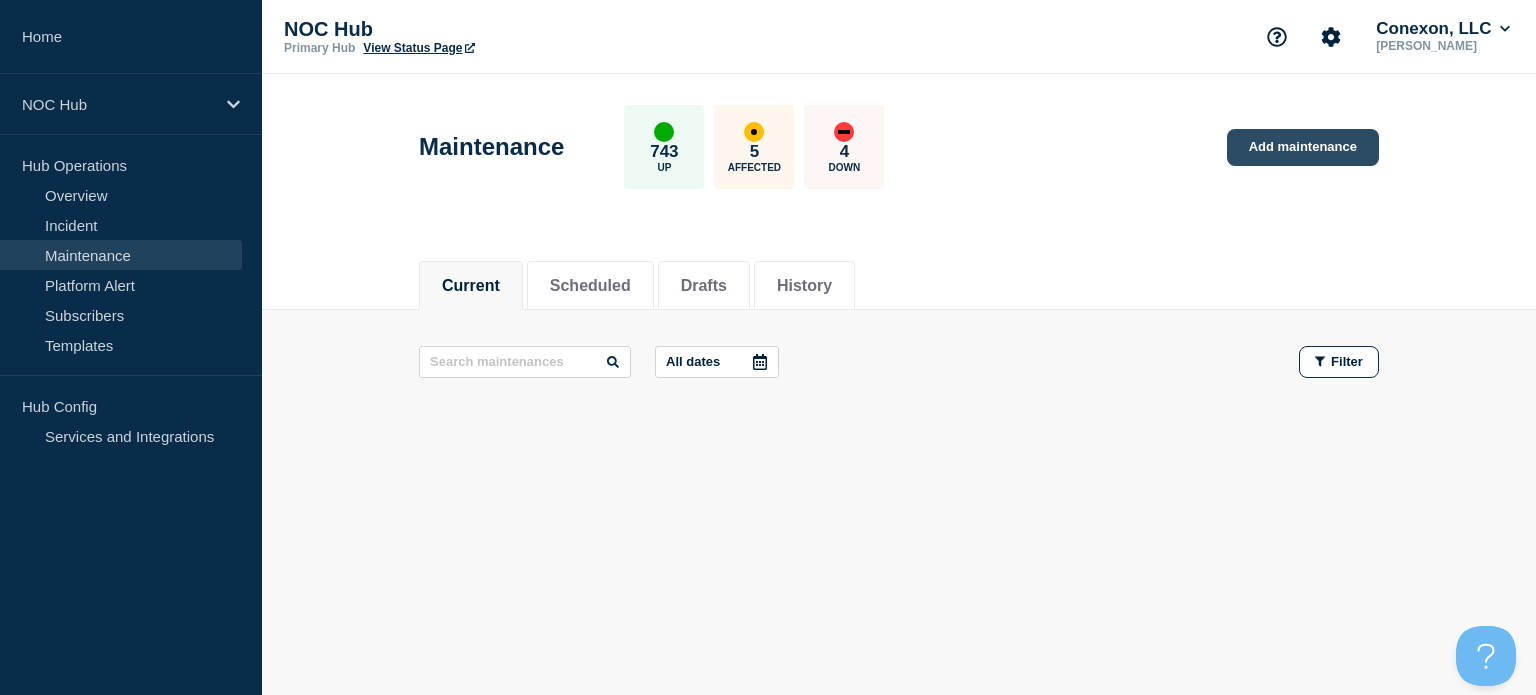 drag, startPoint x: 1285, startPoint y: 147, endPoint x: 1275, endPoint y: 149, distance: 10.198039 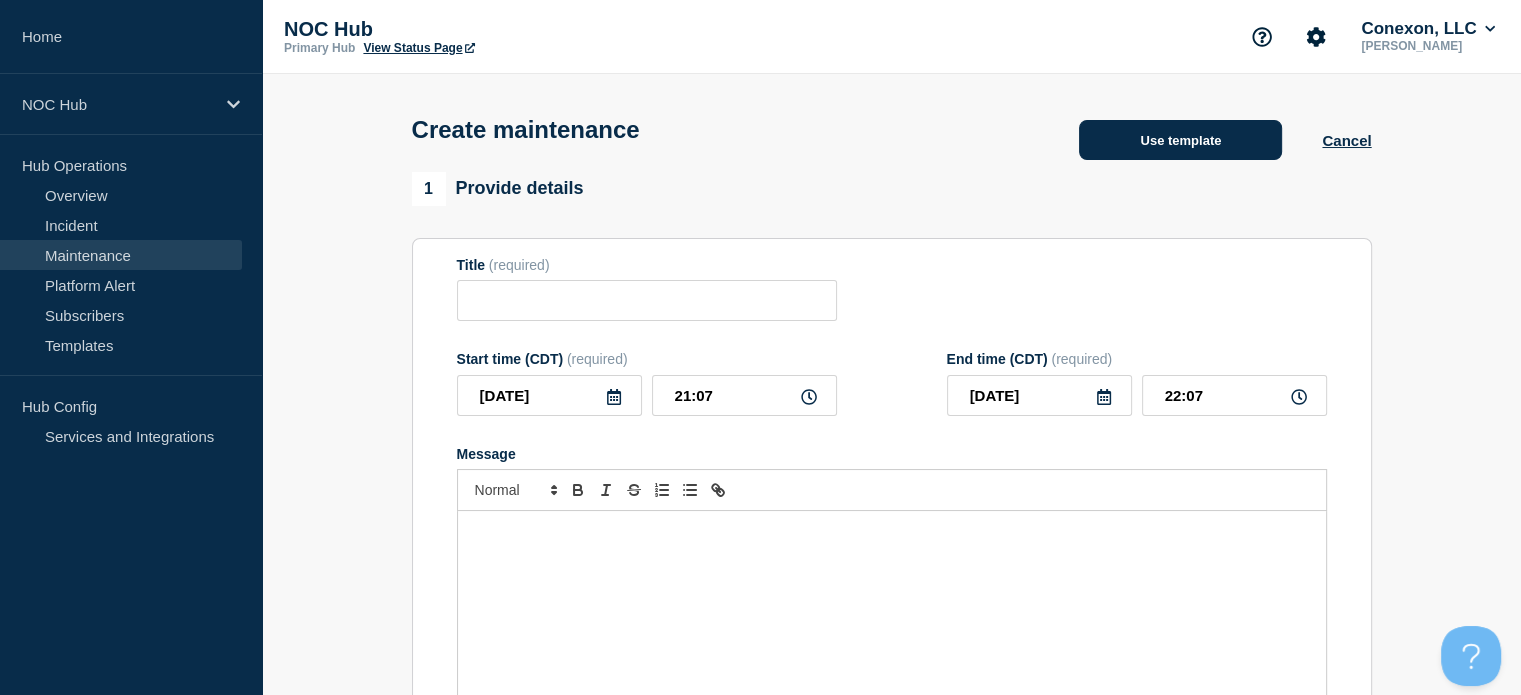 click on "Use template" at bounding box center [1180, 140] 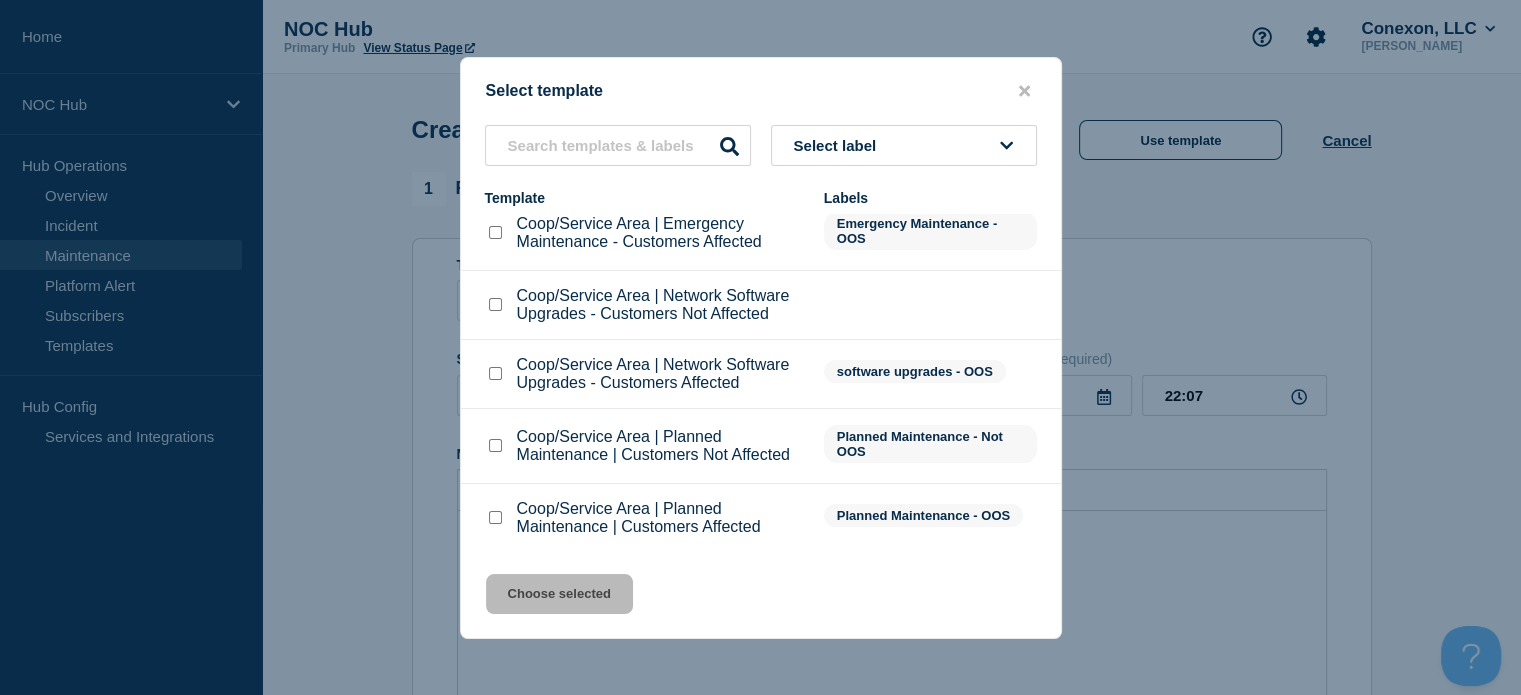 scroll, scrollTop: 23, scrollLeft: 0, axis: vertical 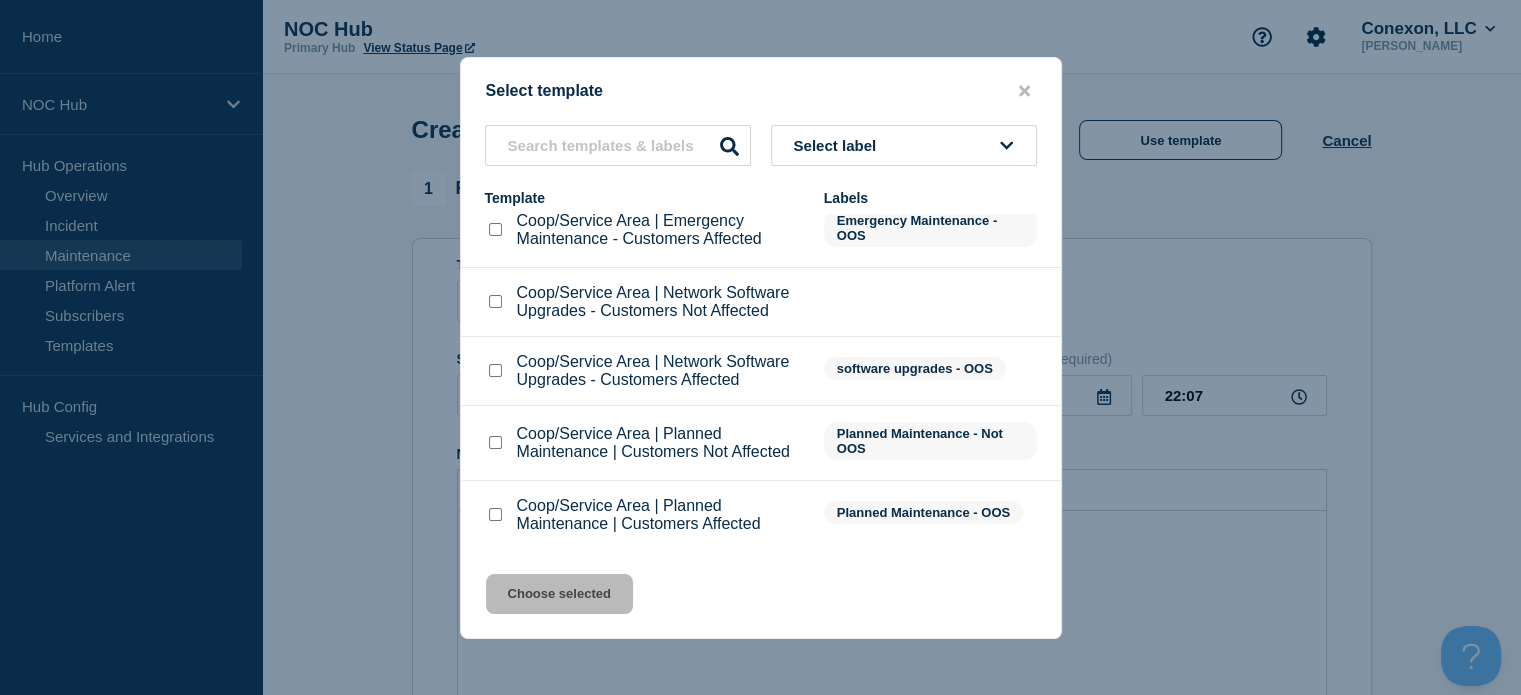 click at bounding box center [495, 514] 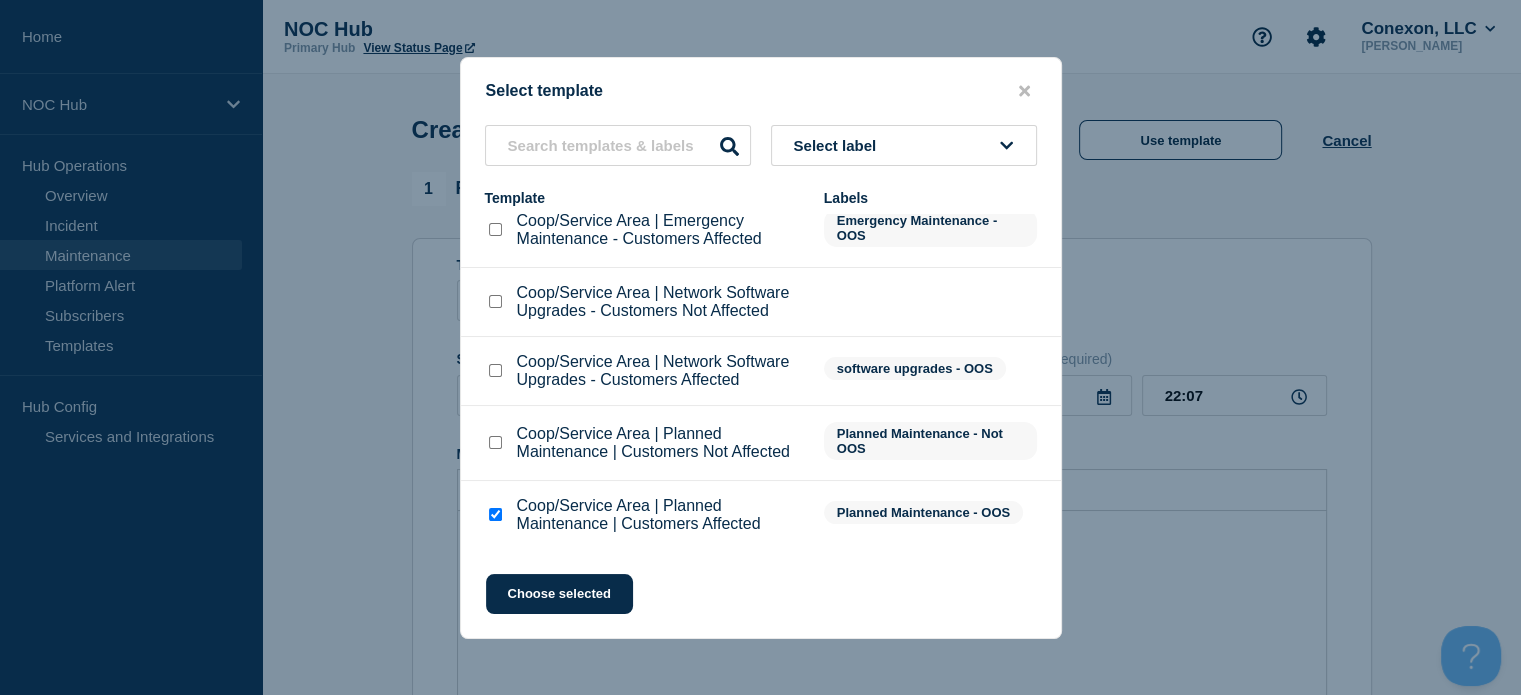 click on "Select template Select label  Template Labels Coop/Service Area | Emergency Maintenance - Customers Affected Emergency Maintenance - OOS Coop/Service Area | Network Software Upgrades - Customers Not Affected Coop/Service Area | Network Software Upgrades - Customers Affected software upgrades - OOS Coop/Service Area | Planned Maintenance | Customers Not Affected Planned Maintenance - Not OOS Coop/Service Area | Planned Maintenance | Customers Affected Planned Maintenance - OOS Choose selected" at bounding box center [761, 348] 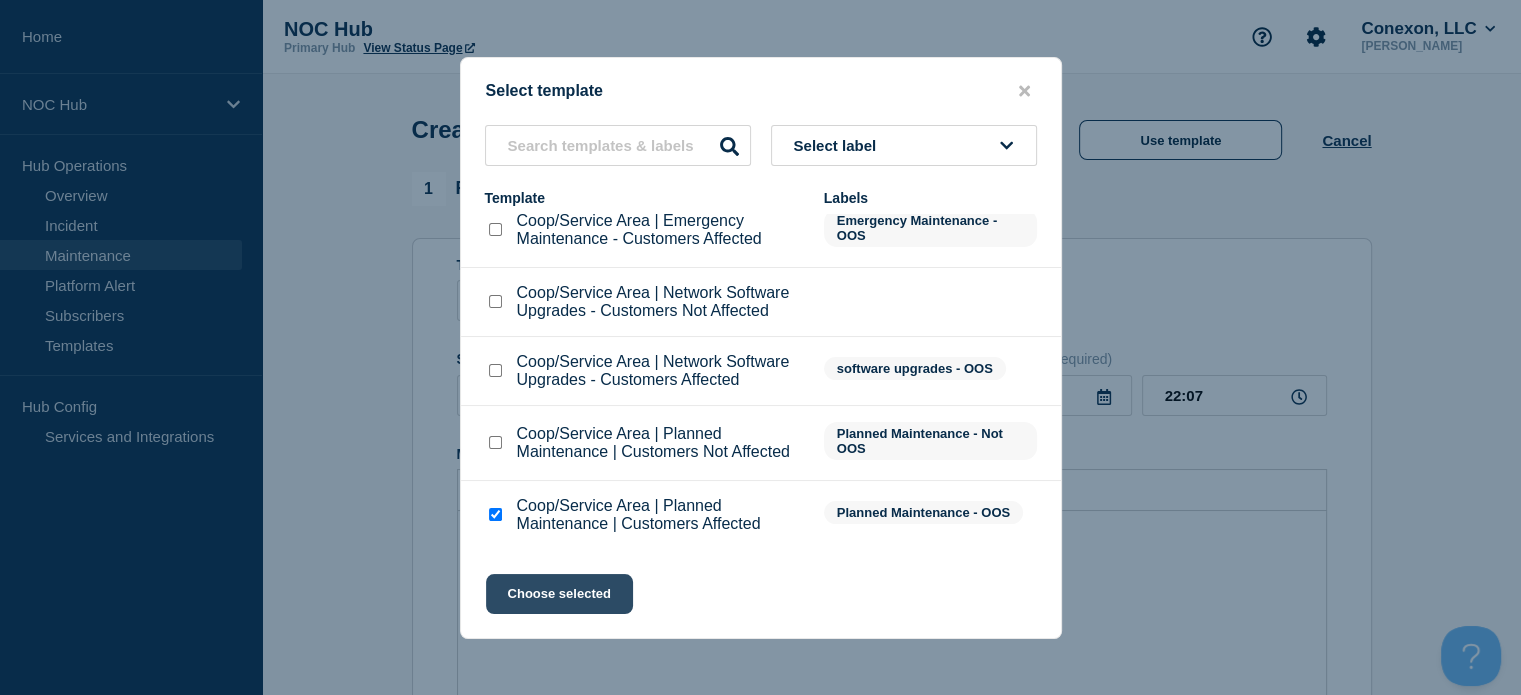 click on "Choose selected" 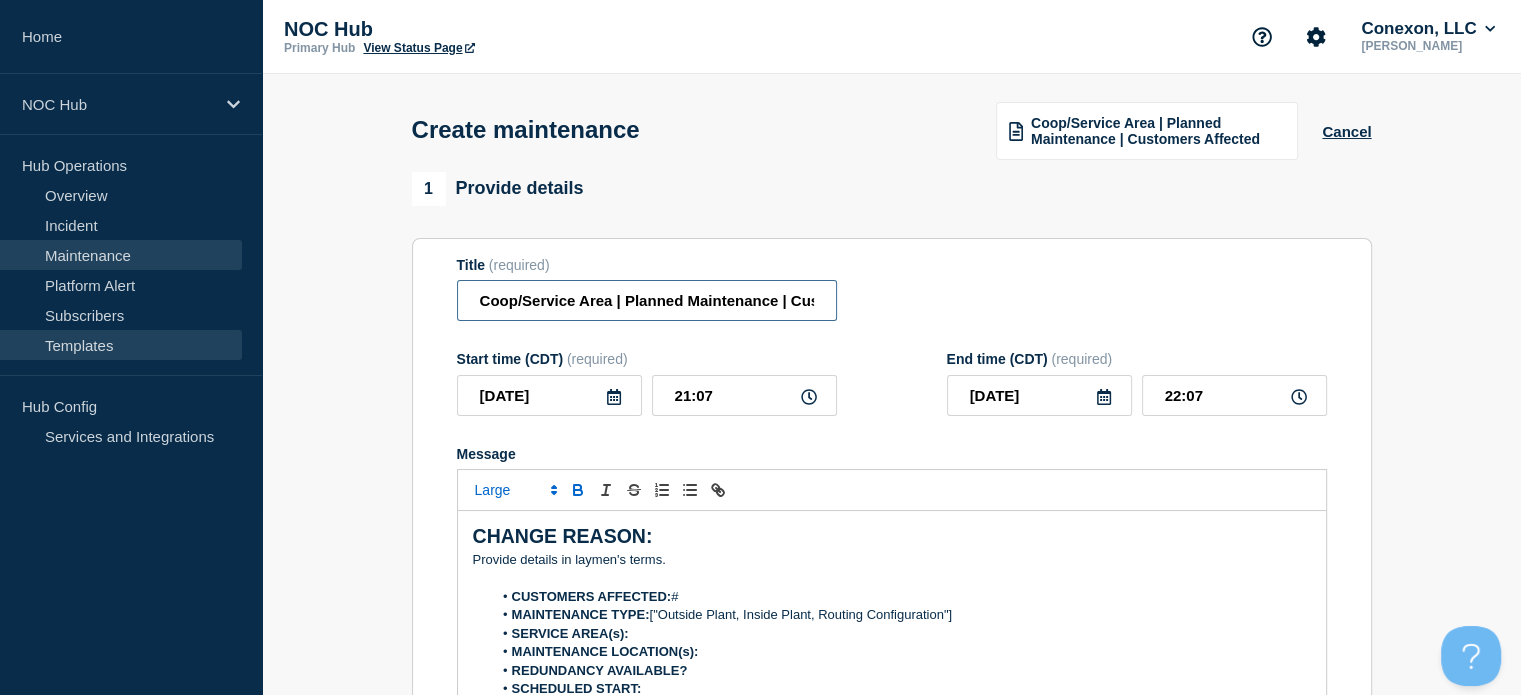 drag, startPoint x: 611, startPoint y: 301, endPoint x: 100, endPoint y: 339, distance: 512.41095 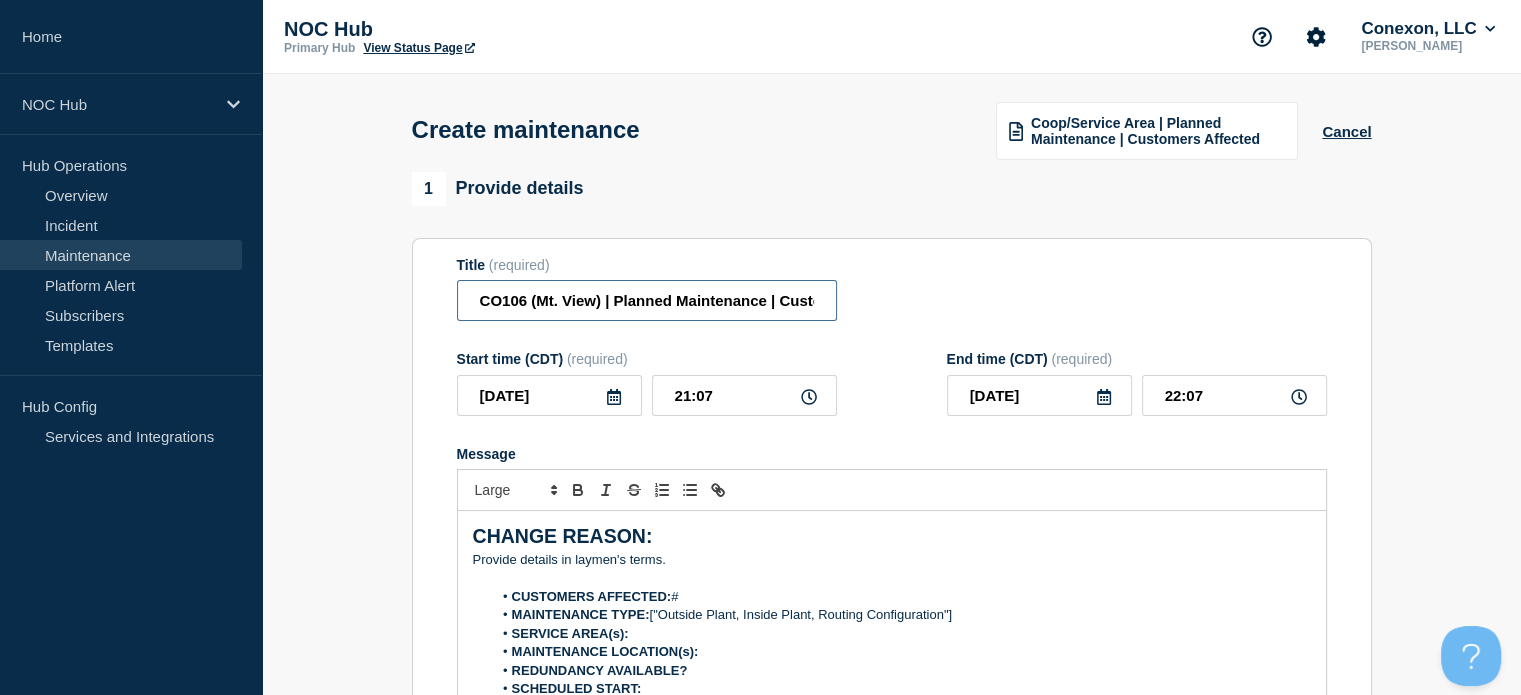 type on "CO106 (Mt. View) | Planned Maintenance | Customers Affected" 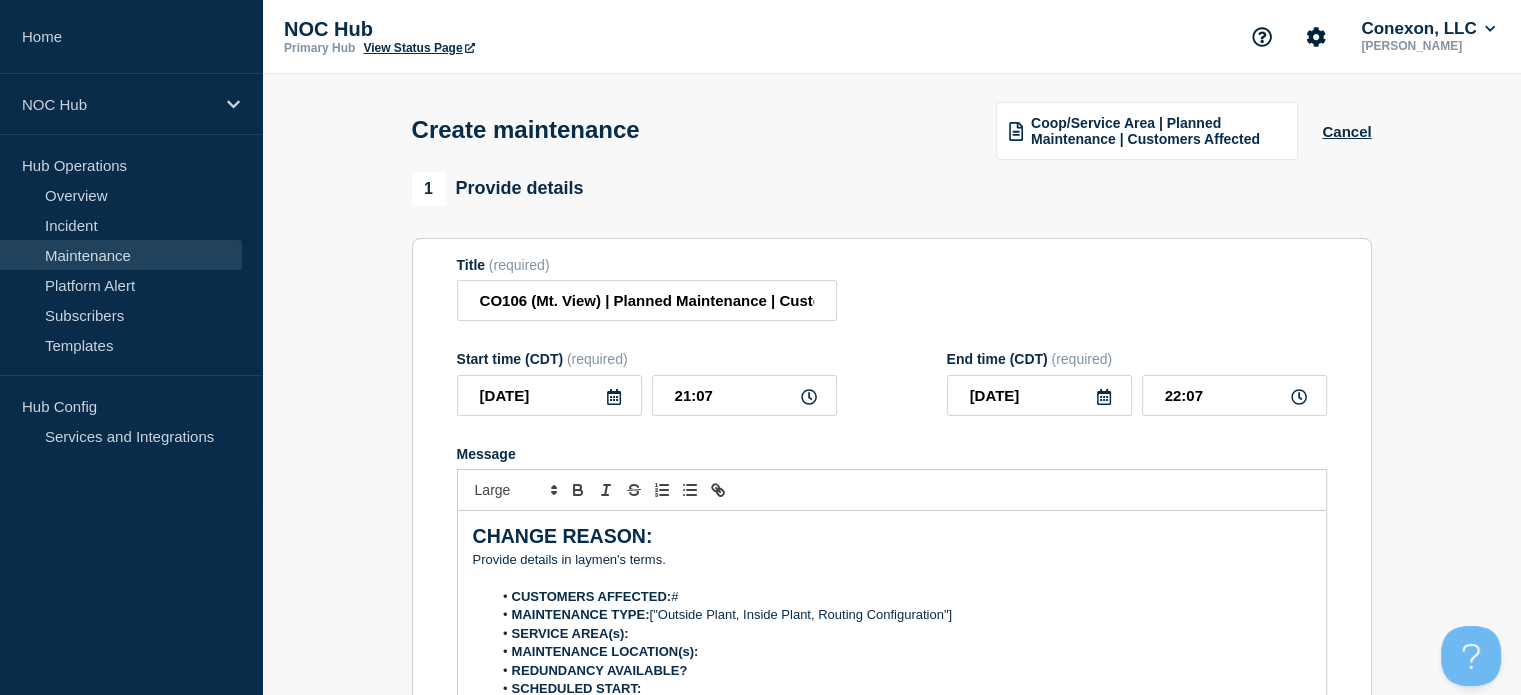 click 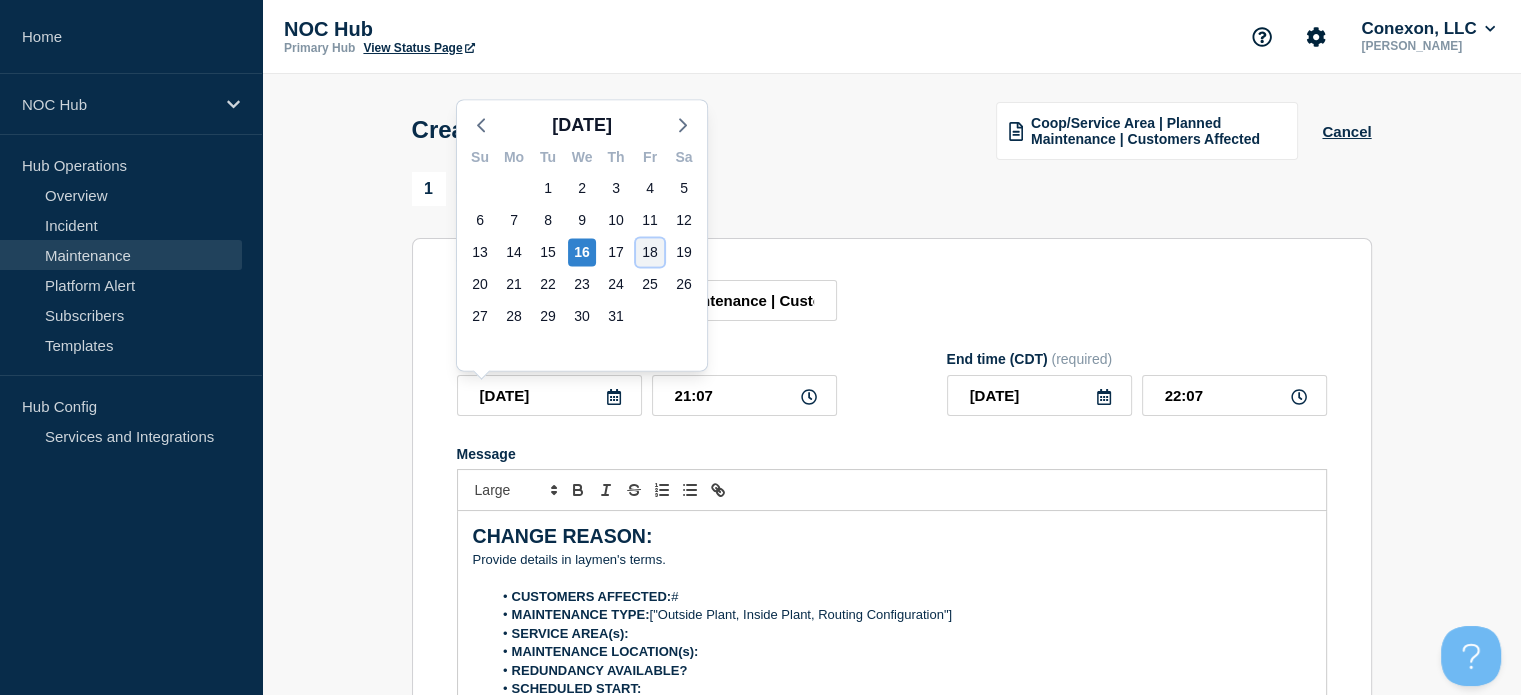 click on "18" 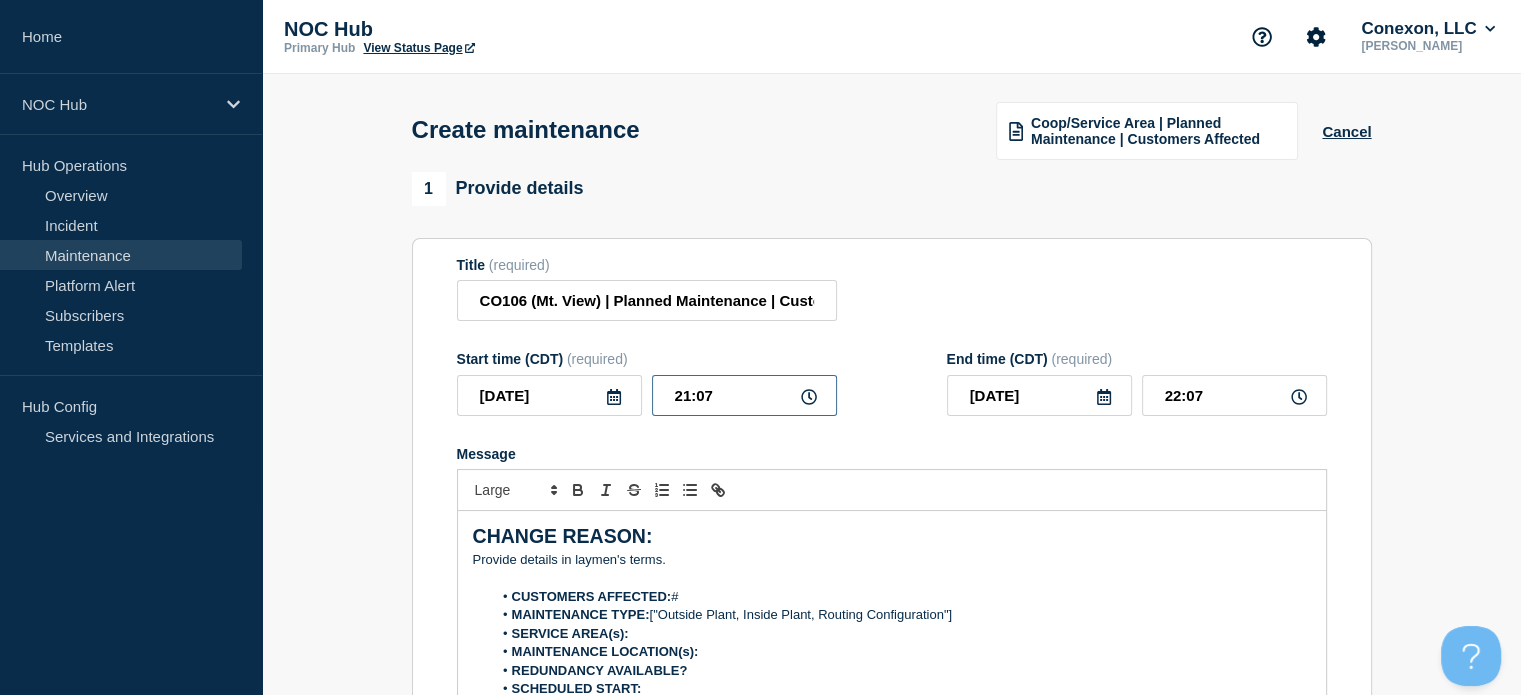 drag, startPoint x: 724, startPoint y: 413, endPoint x: 0, endPoint y: 506, distance: 729.9486 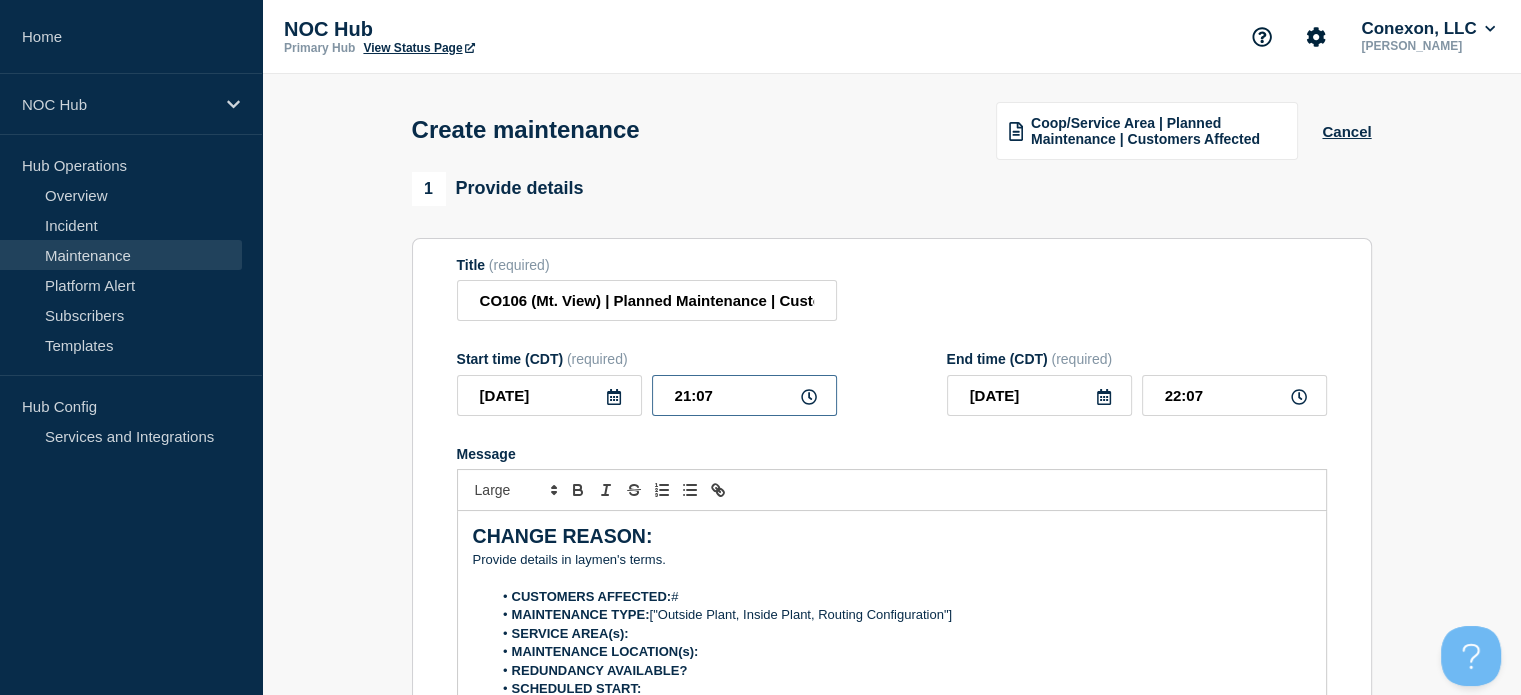 click on "Home NOC Hub Hub Operations Overview  Incident  Maintenance  Platform Alert  Subscribers  Templates  Hub Config Services and Integrations  NOC Hub Primary Hub View Status Page  Conexon, LLC  [PERSON_NAME] Create maintenance Coop/Service Area | Planned Maintenance | Customers Affected Cancel 1  Provide details  Title  (required) CO106 (Mt. View) | Planned Maintenance | Customers Affected Start time (CDT)  (required) [DATE] 21:07 End time (CDT)  (required) [DATE] 22:07 Message  CHANGE REASON: ﻿Provide details in laymen's terms.  CUSTOMERS AFFECTED:  # MAINTENANCE TYPE:  ["Outside Plant, Inside Plant, Routing Configuration"] SERVICE AREA(s):  MAINTENANCE LOCATION(s): REDUNDANCY AVAILABLE? SCHEDULED START: SCHEDULED END: CNOC TICKET: You received this email because you are subscribed to Conexon NOC service status notifications. Suppress automated incidents during maintenance 2  Recurring maintenance  Repeat maintenance 3  Set affected Services  You have not selected any services yet. Select Services 4" 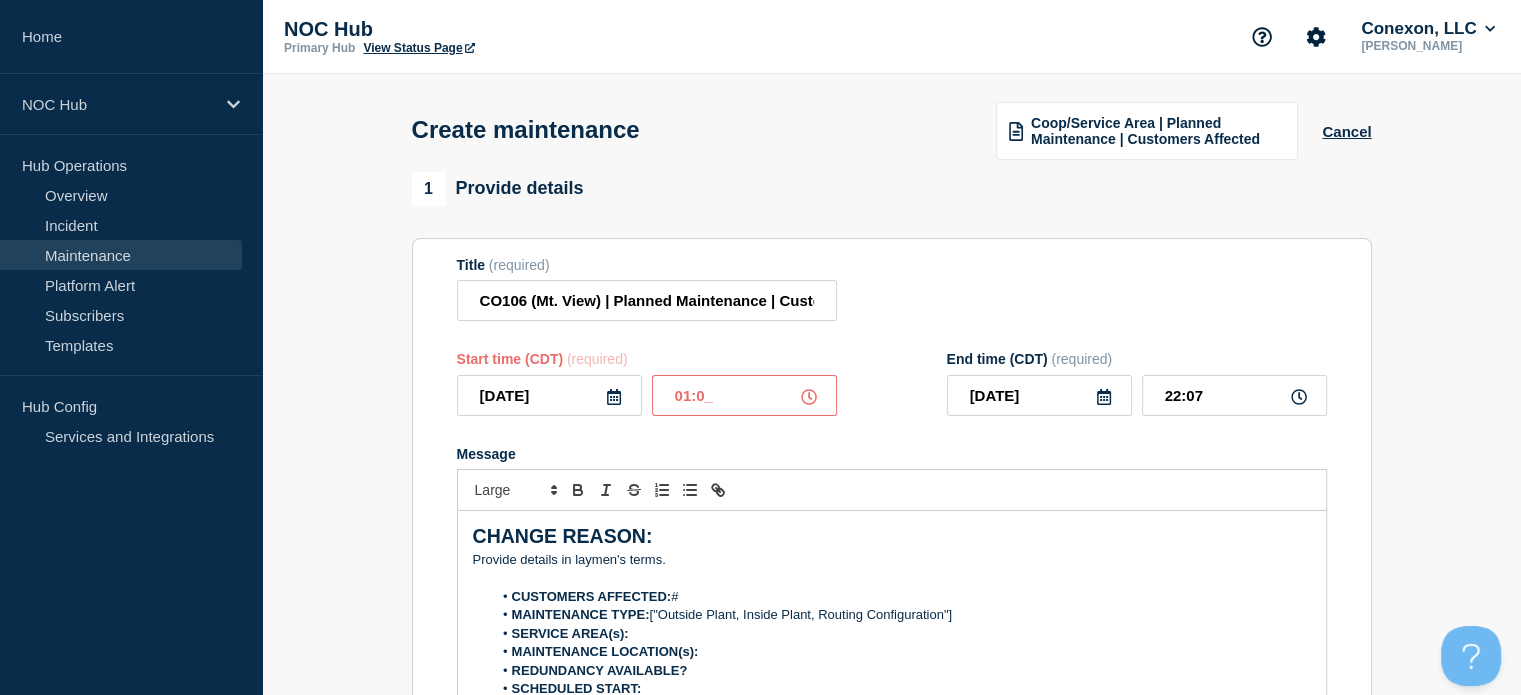 type on "01:00" 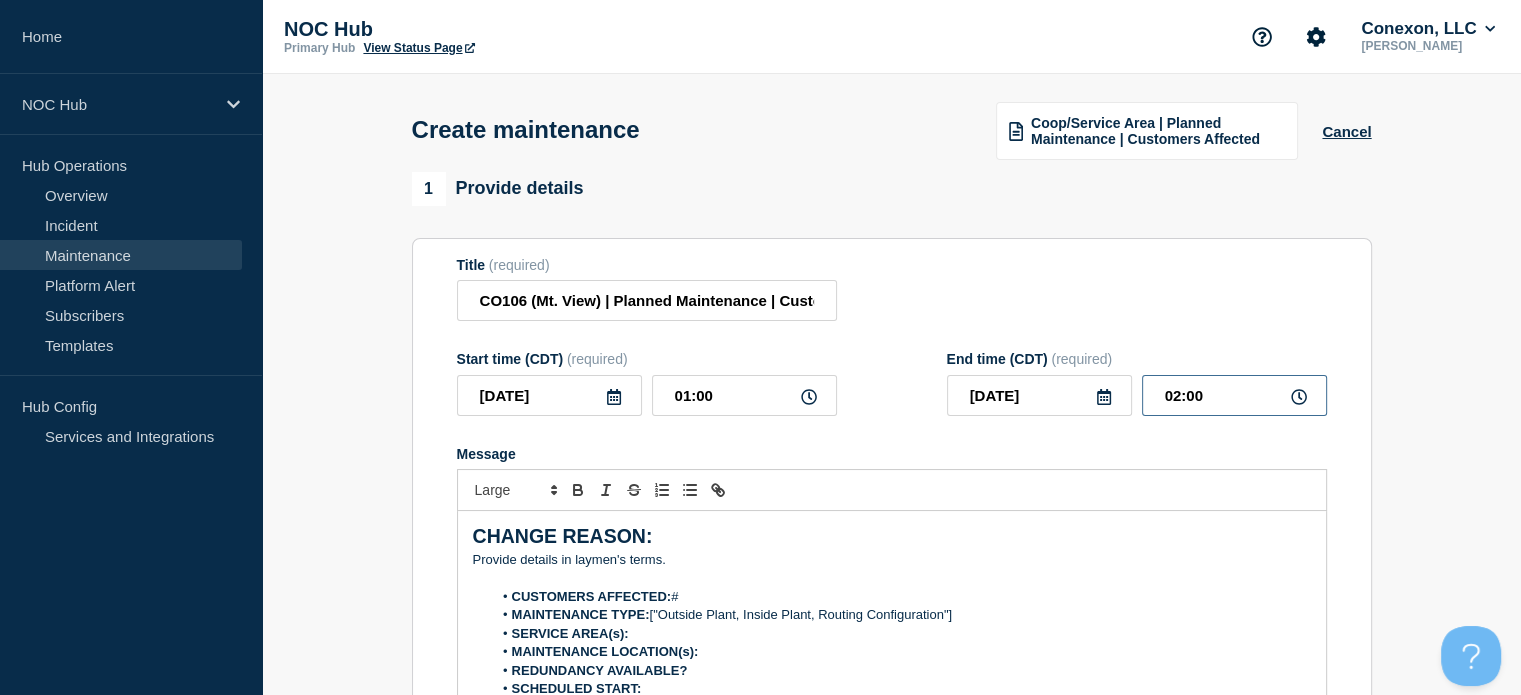 drag, startPoint x: 1259, startPoint y: 399, endPoint x: 0, endPoint y: 594, distance: 1274.0117 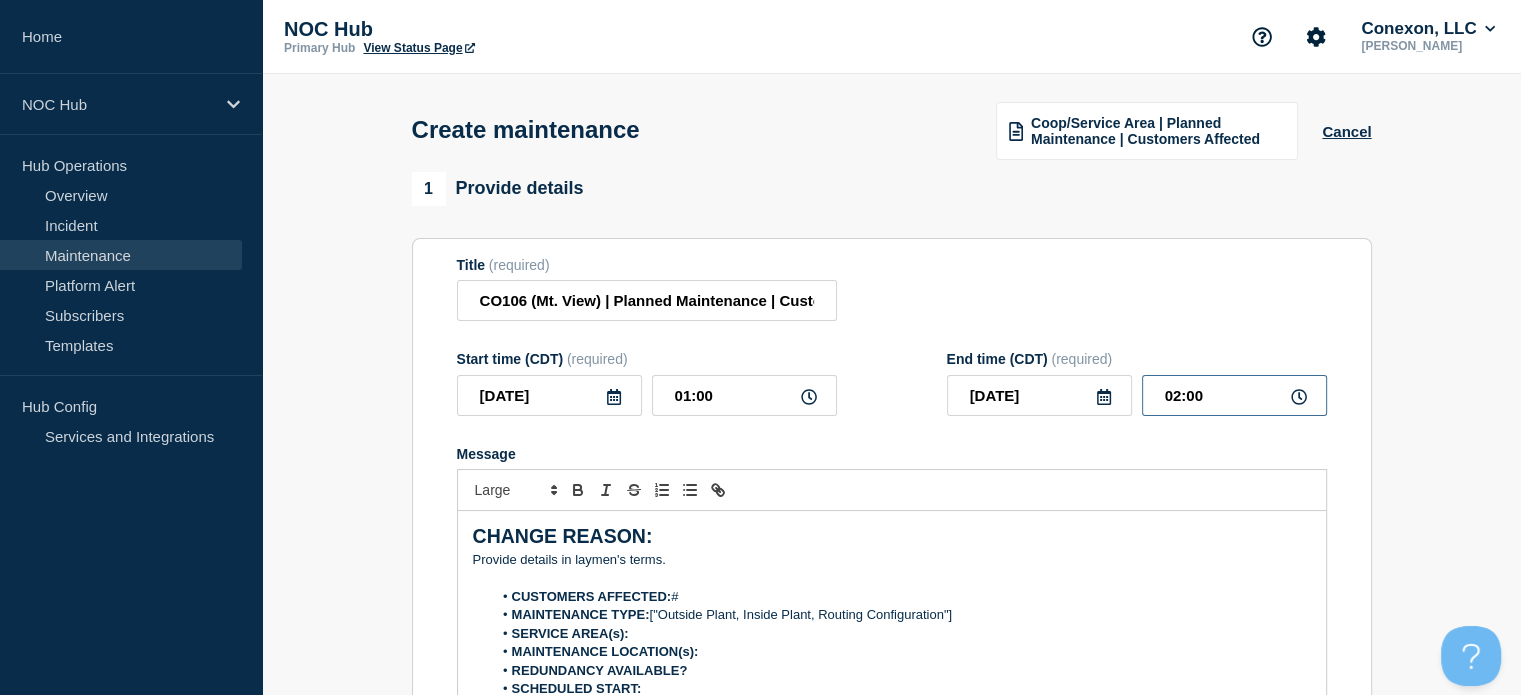 click on "Home NOC Hub Hub Operations Overview  Incident  Maintenance  Platform Alert  Subscribers  Templates  Hub Config Services and Integrations  NOC Hub Primary Hub View Status Page  Conexon, LLC  [PERSON_NAME] Create maintenance Coop/Service Area | Planned Maintenance | Customers Affected Cancel 1  Provide details  Title  (required) CO106 (Mt. View) | Planned Maintenance | Customers Affected Start time (CDT)  (required) [DATE] 01:00 End time (CDT)  (required) [DATE] 02:00 Message  CHANGE REASON: ﻿Provide details in laymen's terms.  CUSTOMERS AFFECTED:  # MAINTENANCE TYPE:  ["Outside Plant, Inside Plant, Routing Configuration"] SERVICE AREA(s):  MAINTENANCE LOCATION(s): REDUNDANCY AVAILABLE? SCHEDULED START: SCHEDULED END: CNOC TICKET: You received this email because you are subscribed to Conexon NOC service status notifications. Suppress automated incidents during maintenance 2  Recurring maintenance  Repeat maintenance 3  Set affected Services  You have not selected any services yet. Select Services 4" 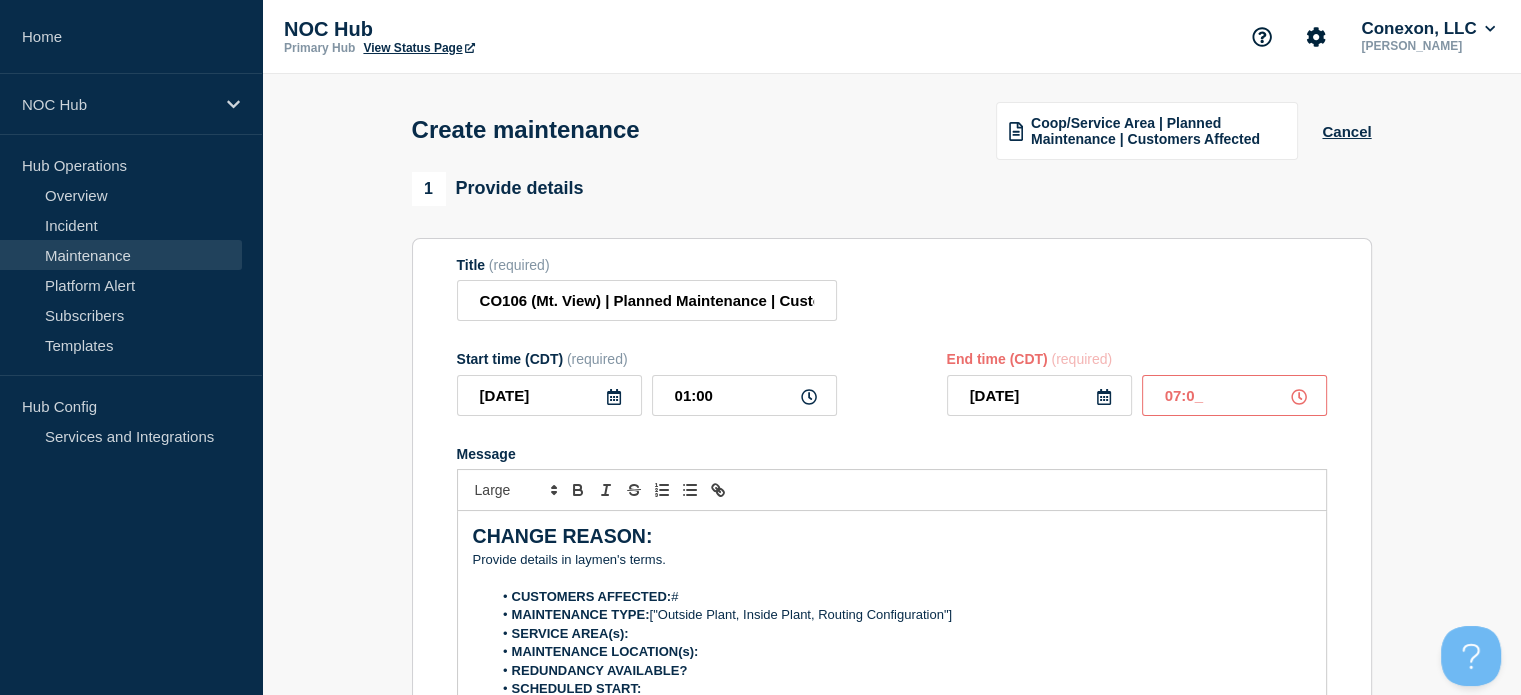 type on "07:00" 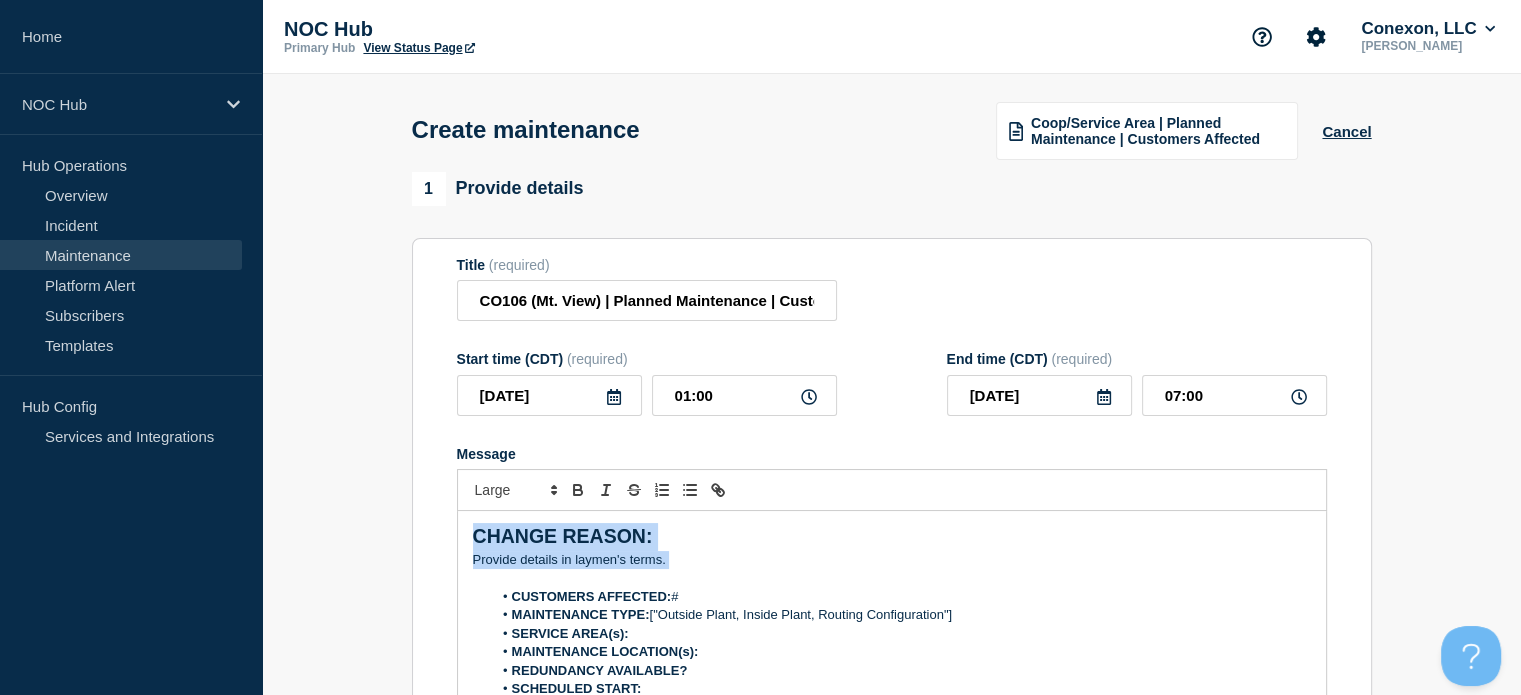 drag, startPoint x: 687, startPoint y: 571, endPoint x: 213, endPoint y: 399, distance: 504.242 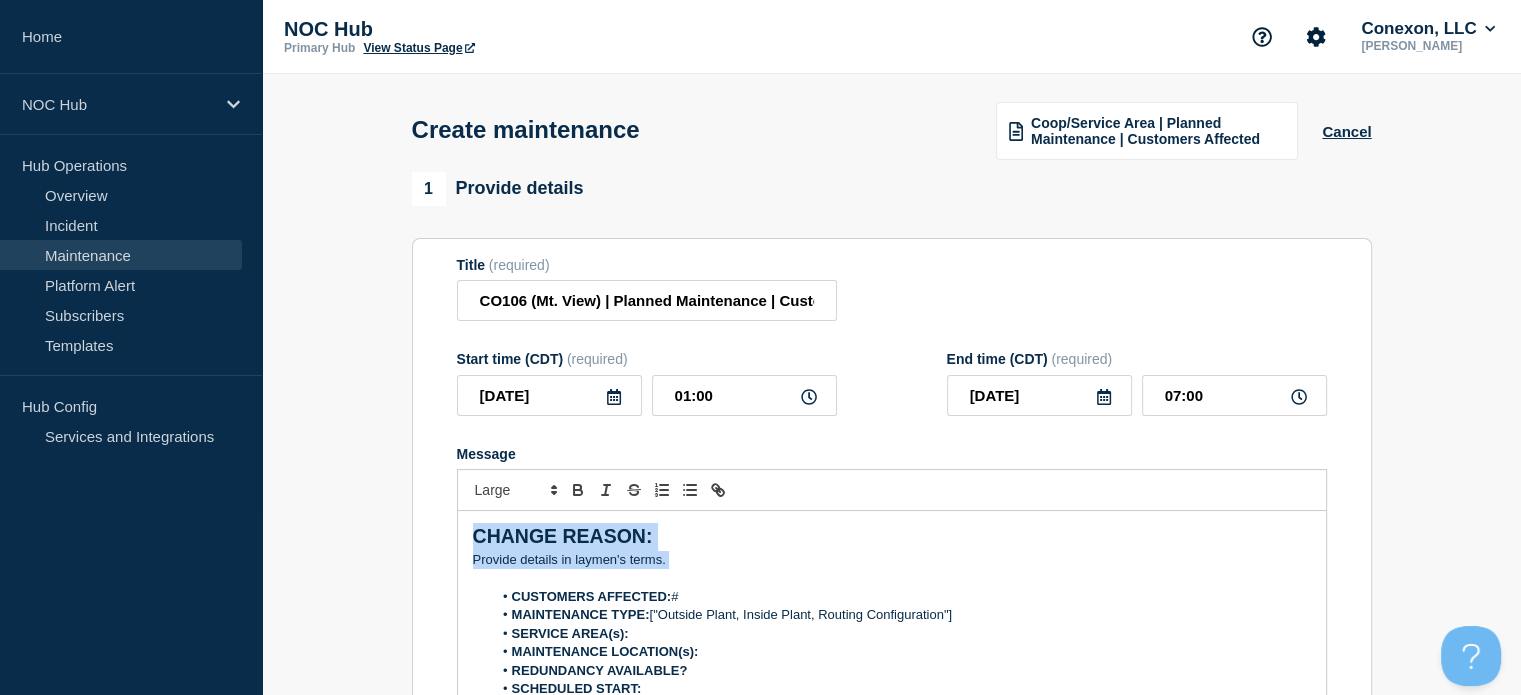click on "Home NOC Hub Hub Operations Overview  Incident  Maintenance  Platform Alert  Subscribers  Templates  Hub Config Services and Integrations  NOC Hub Primary Hub View Status Page  Conexon, LLC  [PERSON_NAME] Create maintenance Coop/Service Area | Planned Maintenance | Customers Affected Cancel 1  Provide details  Title  (required) CO106 (Mt. View) | Planned Maintenance | Customers Affected Start time (CDT)  (required) [DATE] 01:00 End time (CDT)  (required) [DATE] 07:00 Message  CHANGE REASON: ﻿Provide details in laymen's terms.  CUSTOMERS AFFECTED:  # MAINTENANCE TYPE:  ["Outside Plant, Inside Plant, Routing Configuration"] SERVICE AREA(s):  MAINTENANCE LOCATION(s): REDUNDANCY AVAILABLE? SCHEDULED START: SCHEDULED END: CNOC TICKET: You received this email because you are subscribed to Conexon NOC service status notifications. Suppress automated incidents during maintenance 2  Recurring maintenance  Repeat maintenance 3  Set affected Services  You have not selected any services yet. Select Services 4" 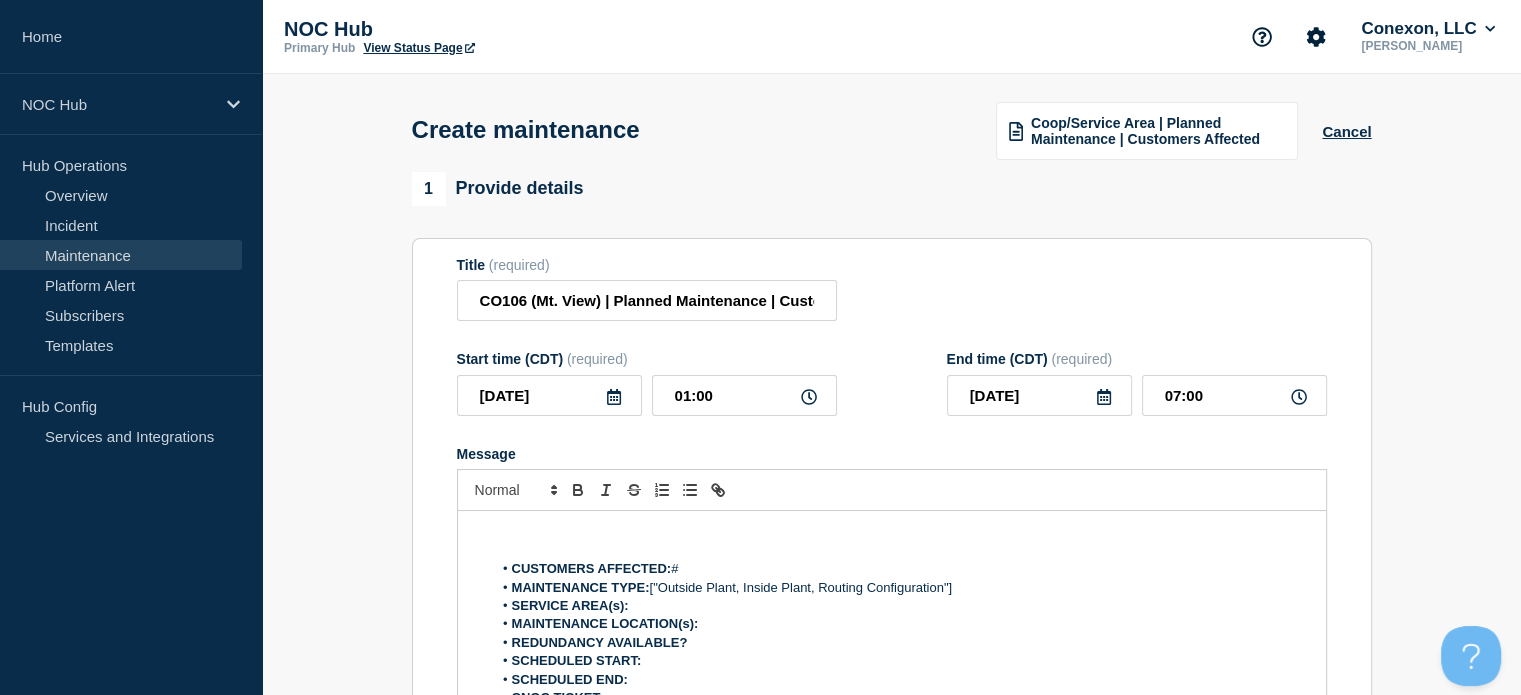 type 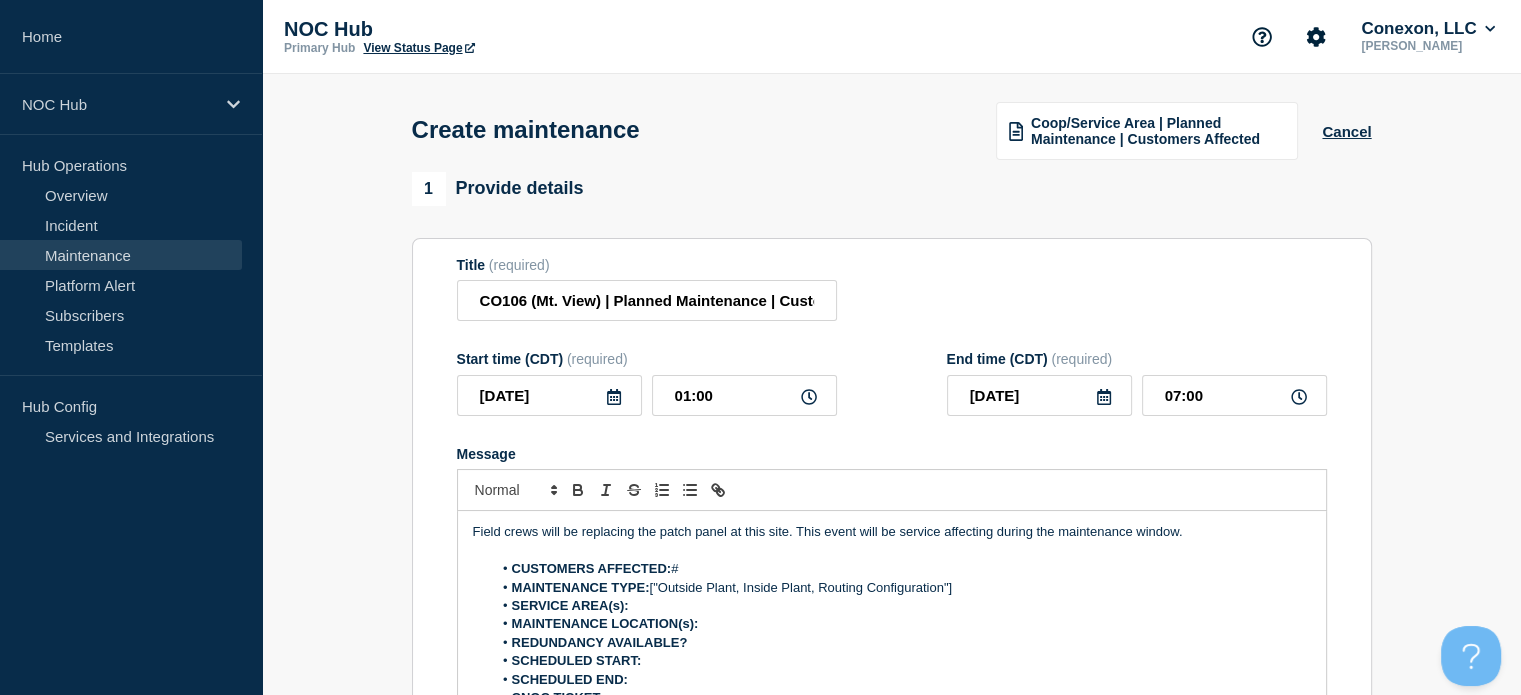 click on "CUSTOMERS AFFECTED:  #" at bounding box center (901, 569) 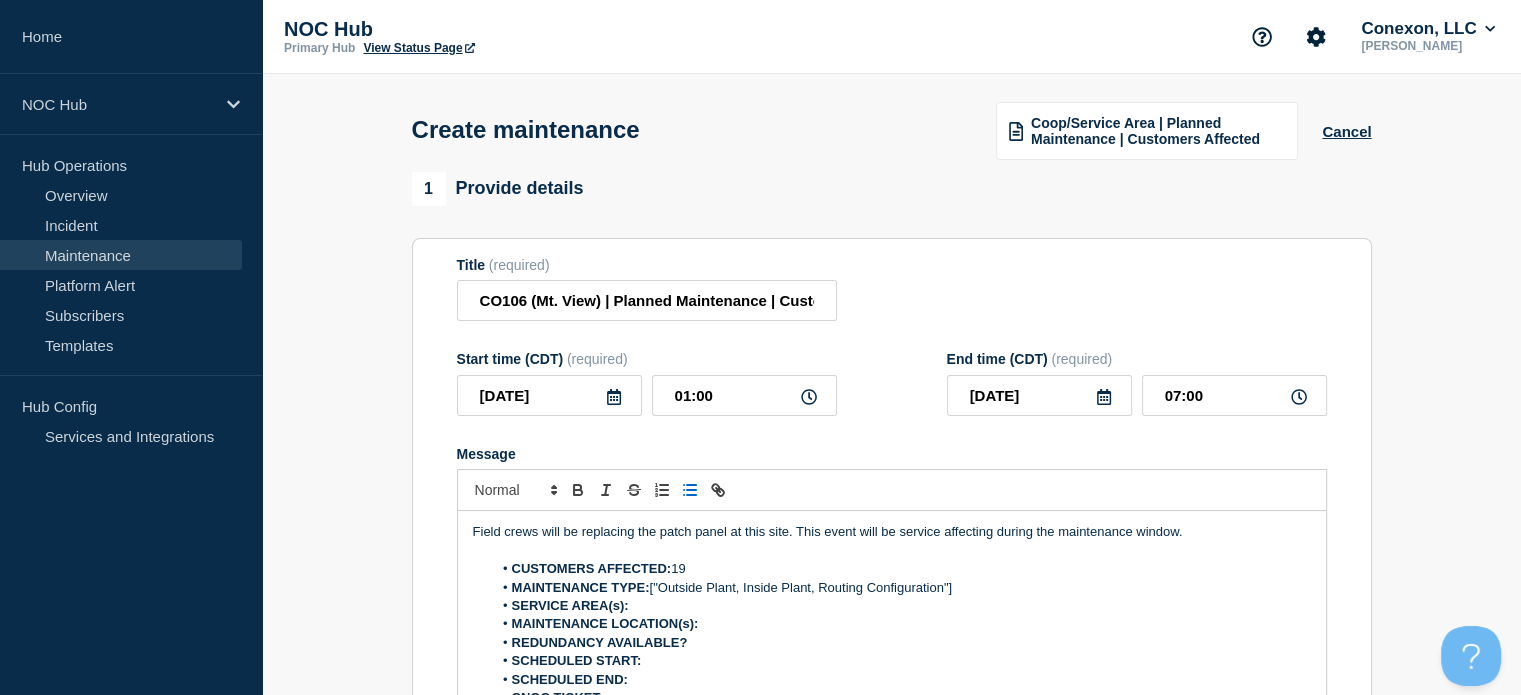 click on "MAINTENANCE TYPE:  ["Outside Plant, Inside Plant, Routing Configuration"]" at bounding box center [901, 588] 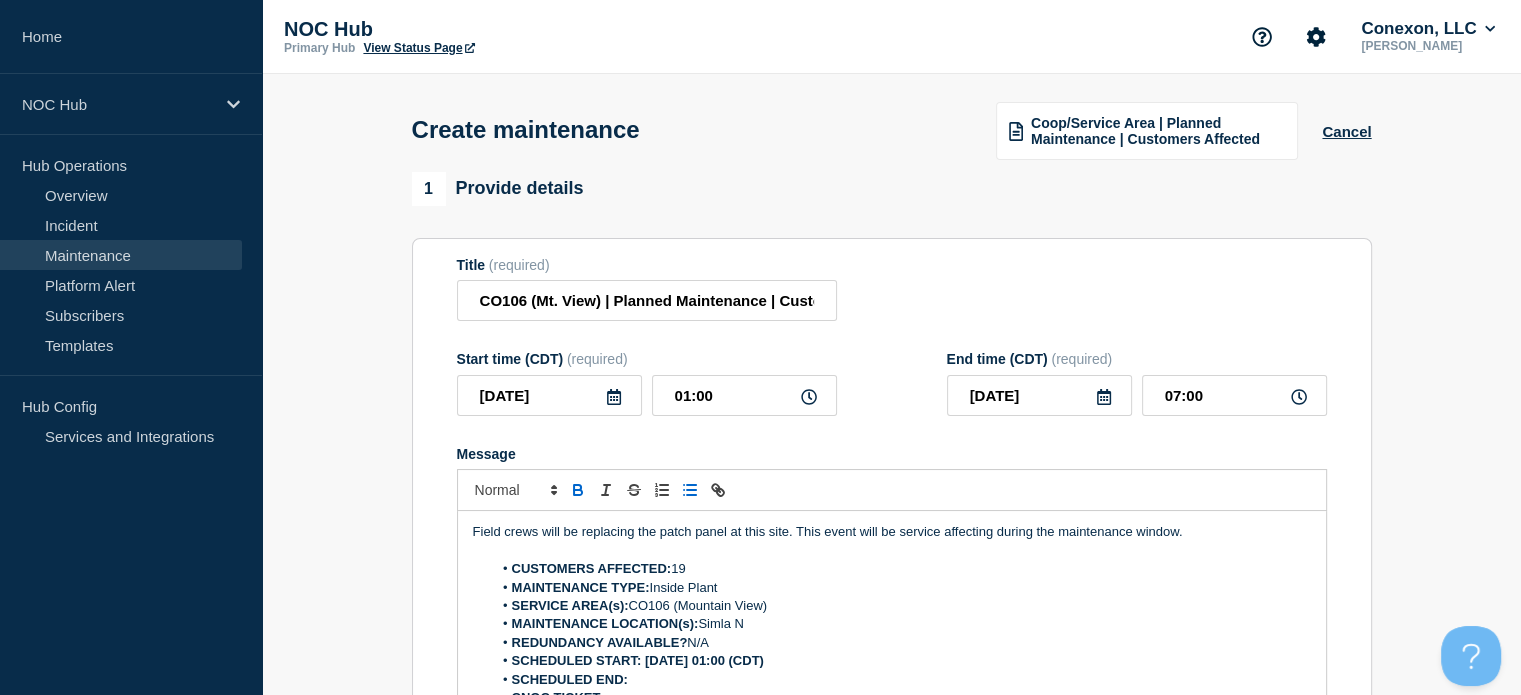 drag, startPoint x: 773, startPoint y: 674, endPoint x: 644, endPoint y: 675, distance: 129.00388 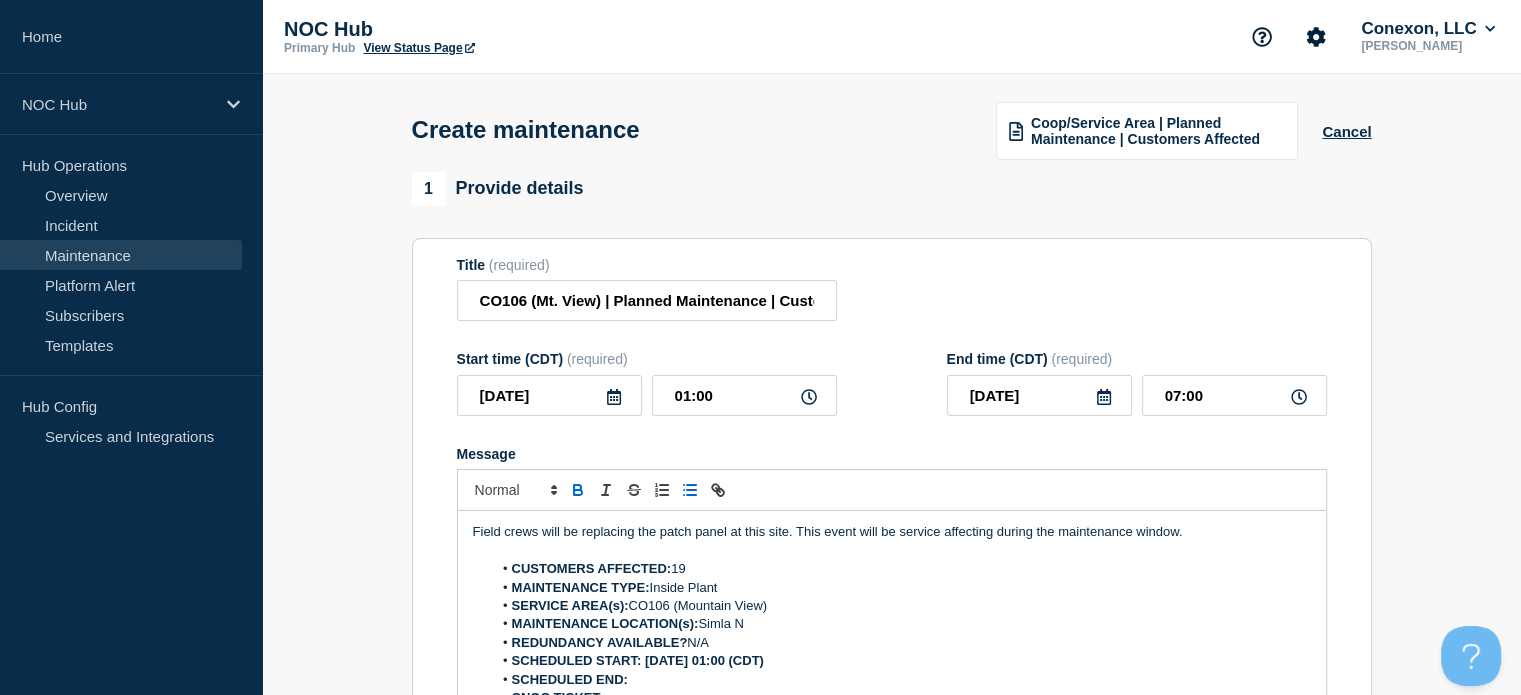 click on "SCHEDULED START: [DATE] 01:00 (CDT)" at bounding box center (901, 661) 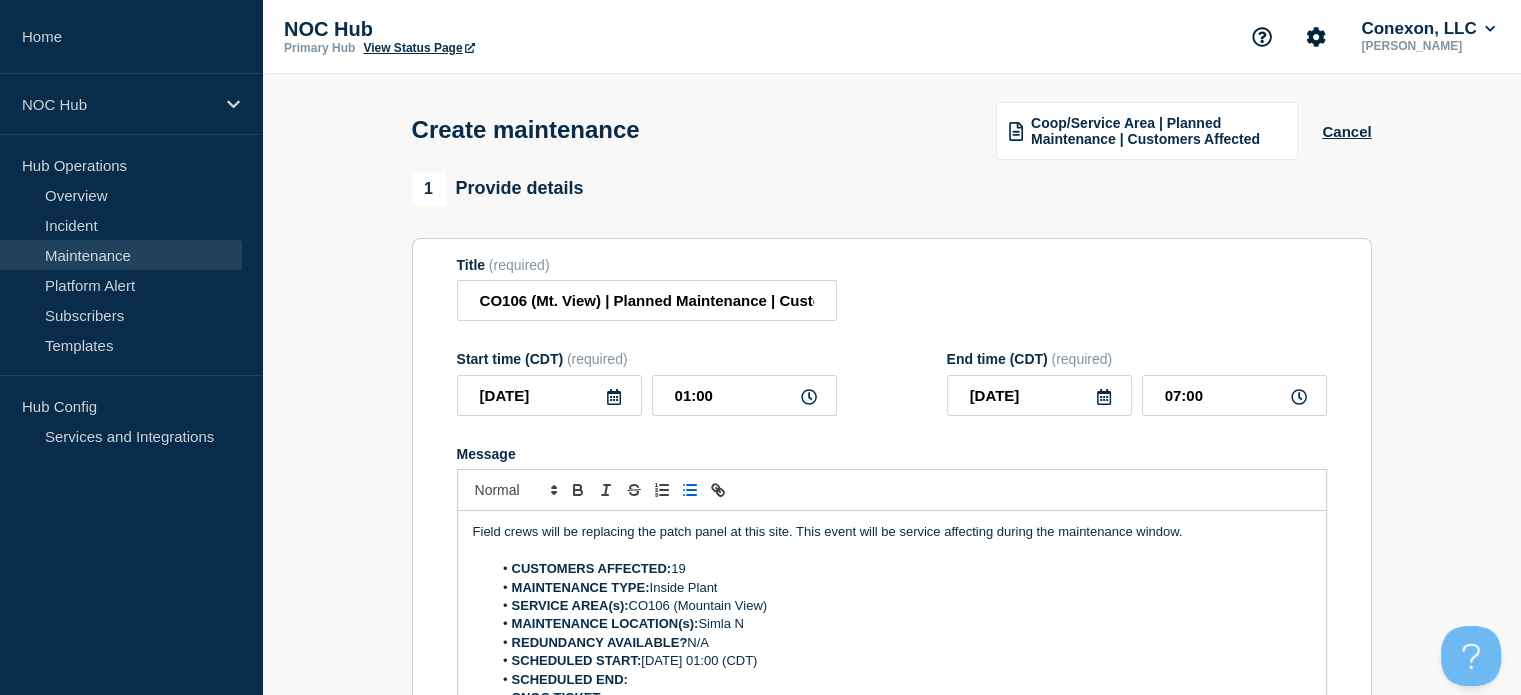 copy on "[DATE] 01:00 (CDT)" 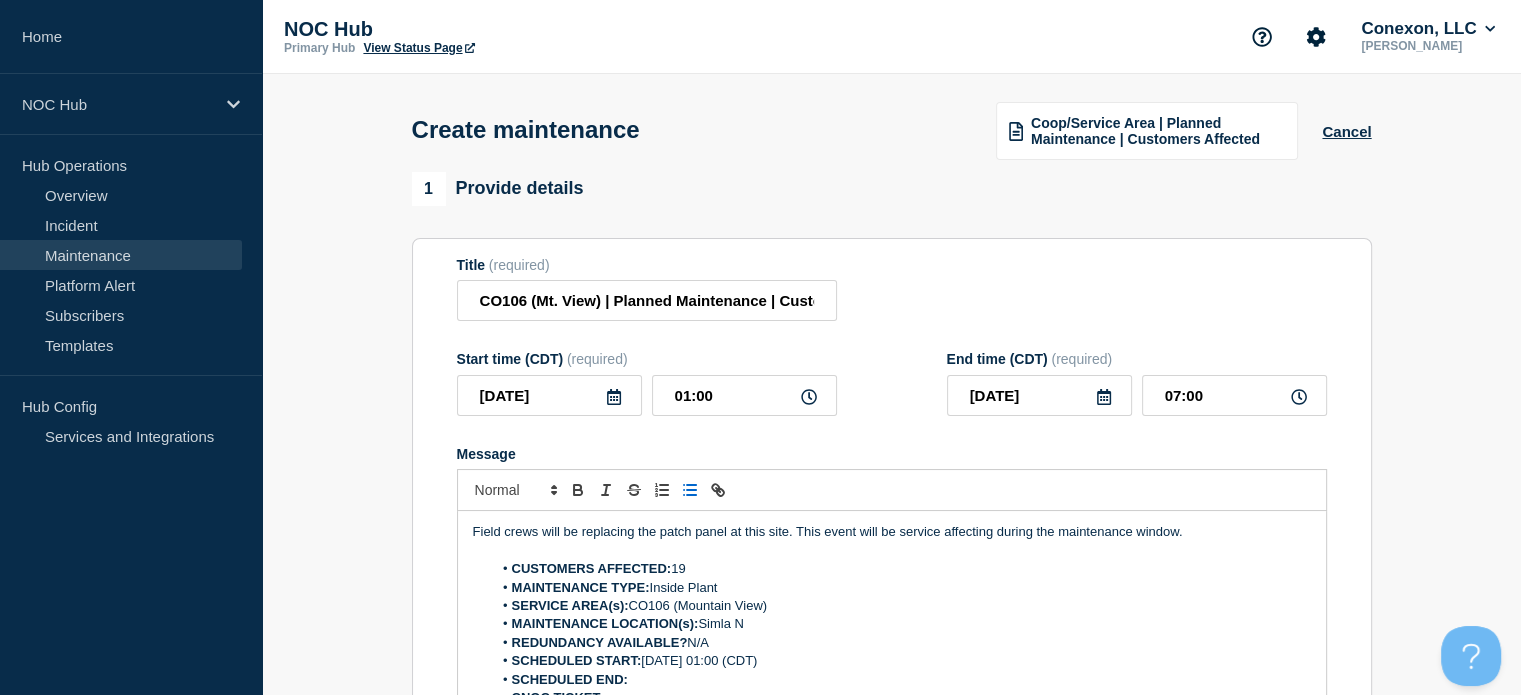 scroll, scrollTop: 60, scrollLeft: 0, axis: vertical 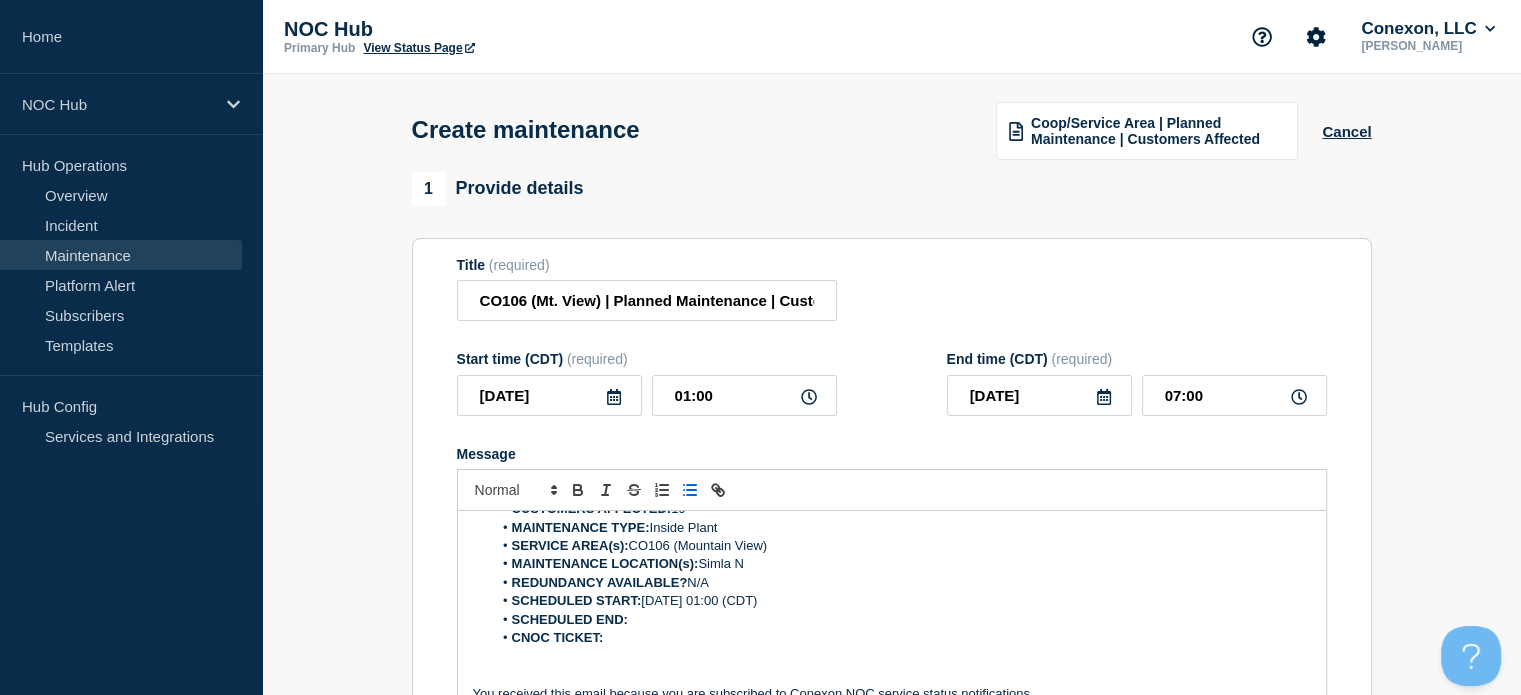 click on "SCHEDULED END:" at bounding box center [901, 620] 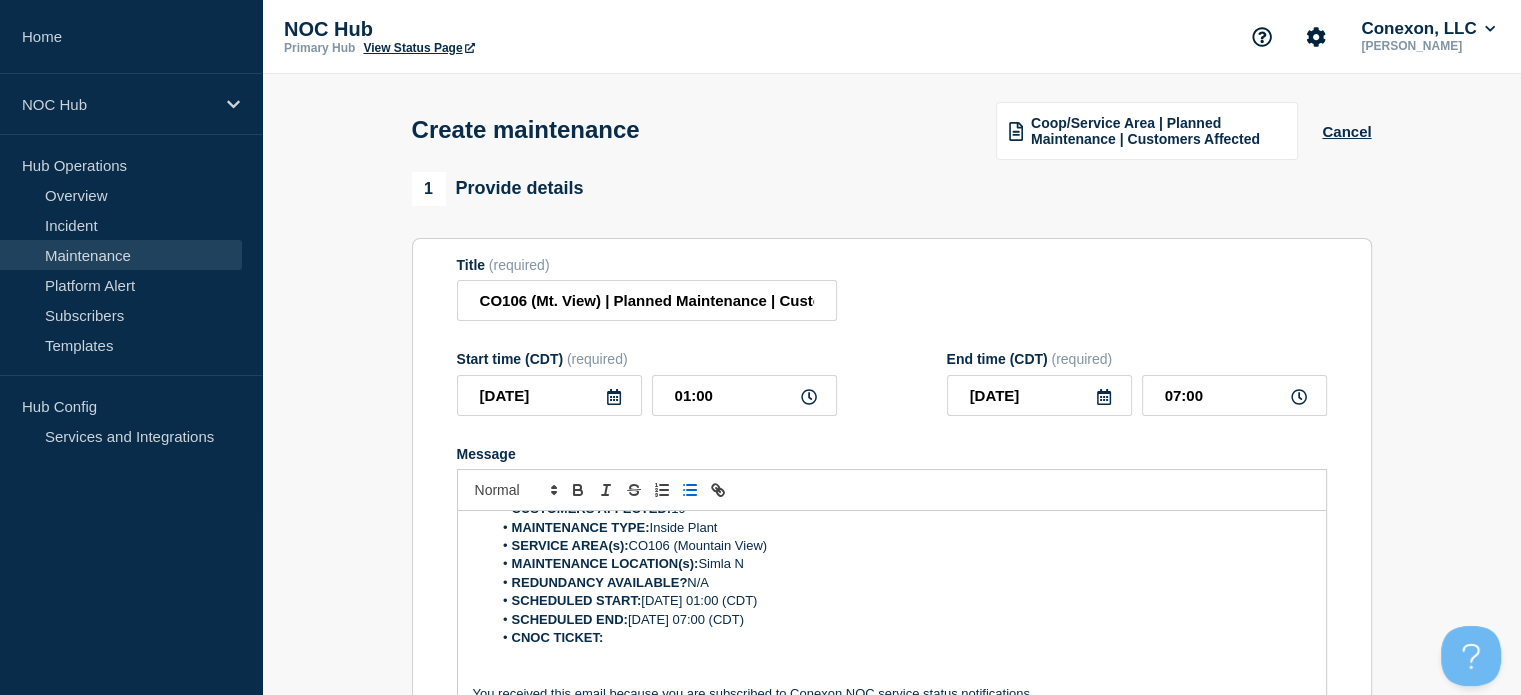 click on "CNOC TICKET:" at bounding box center (901, 638) 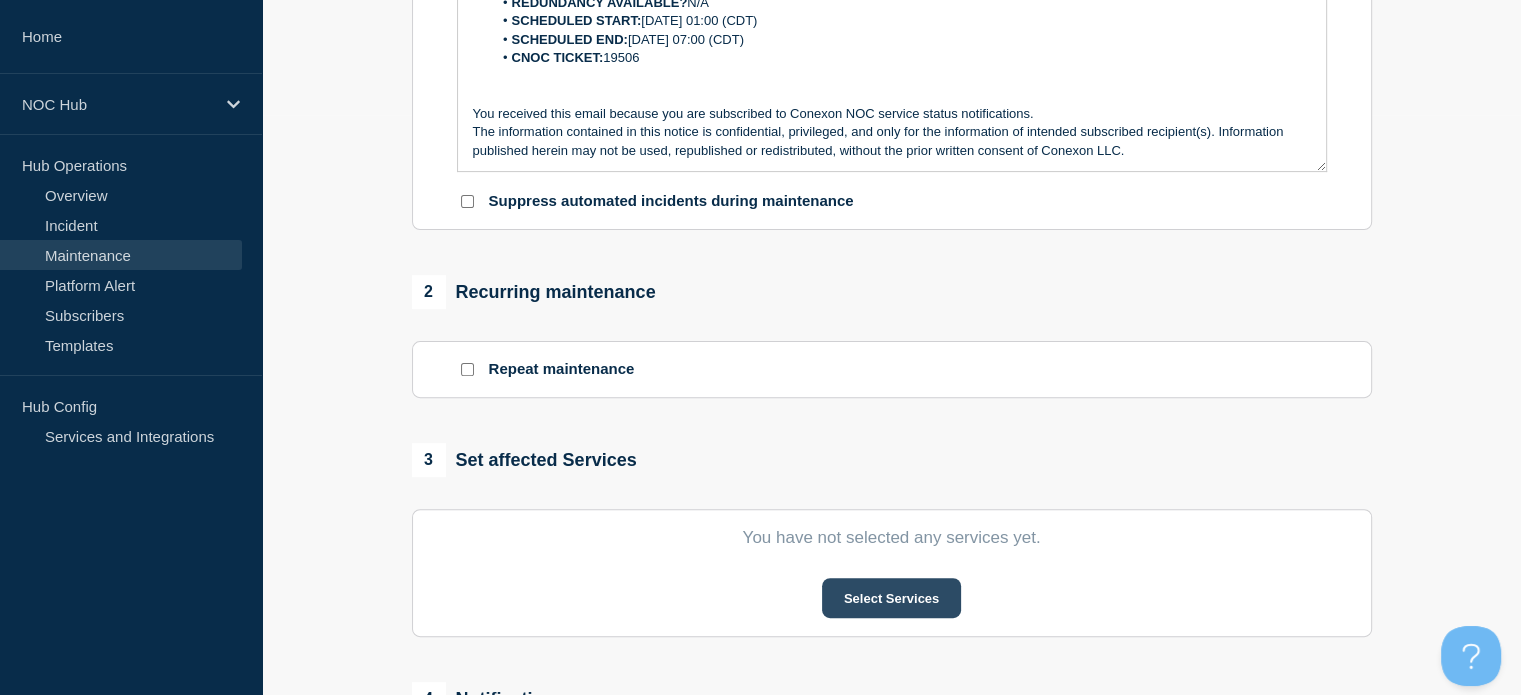 scroll, scrollTop: 700, scrollLeft: 0, axis: vertical 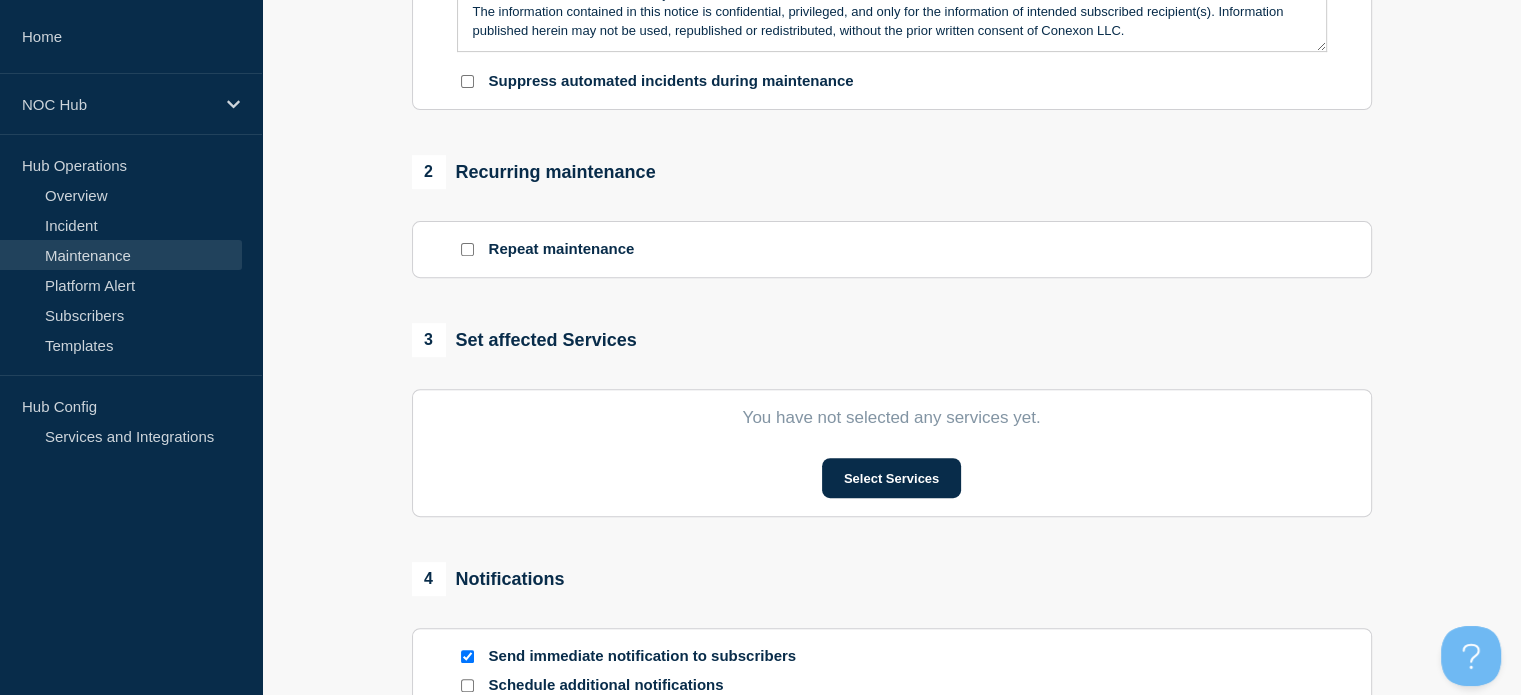 click on "You have not selected any services yet. Select Services" at bounding box center (892, 453) 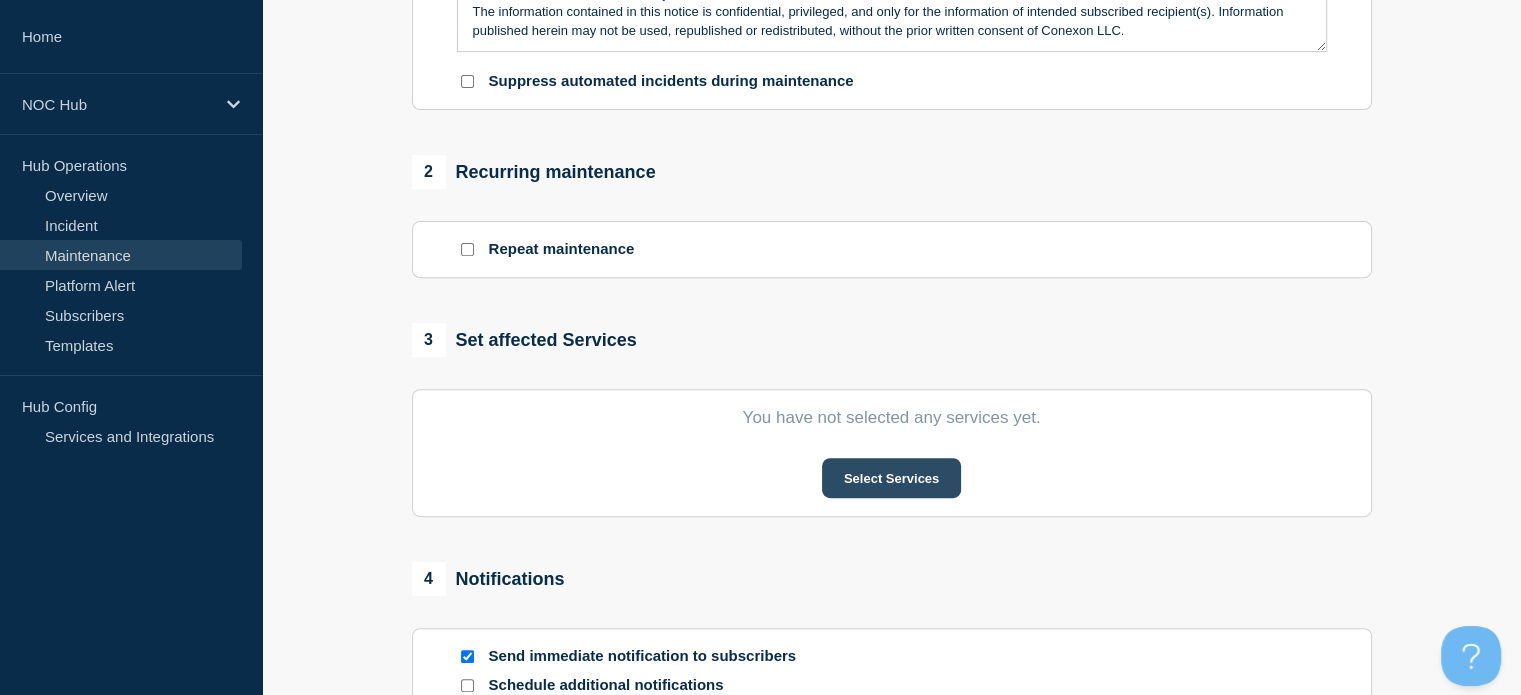 click on "Select Services" at bounding box center [891, 478] 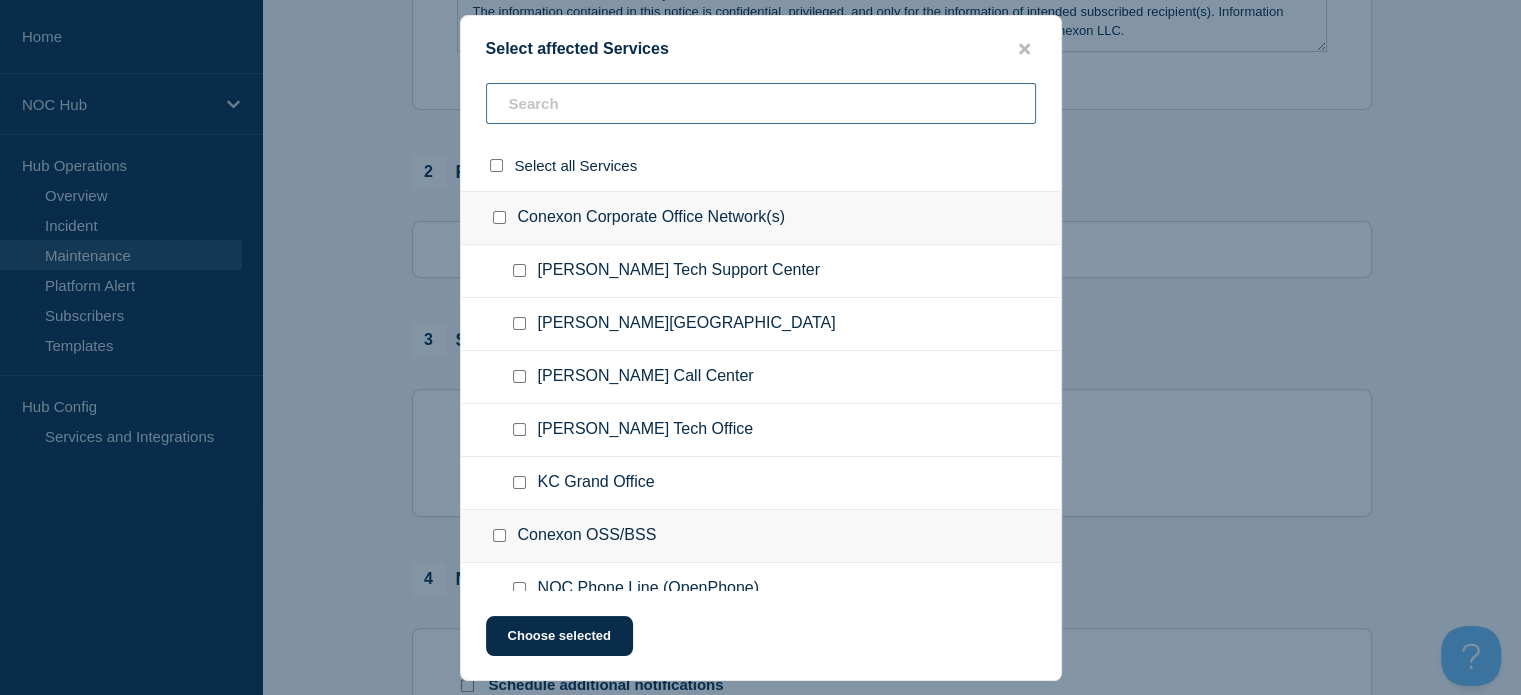 click at bounding box center (761, 103) 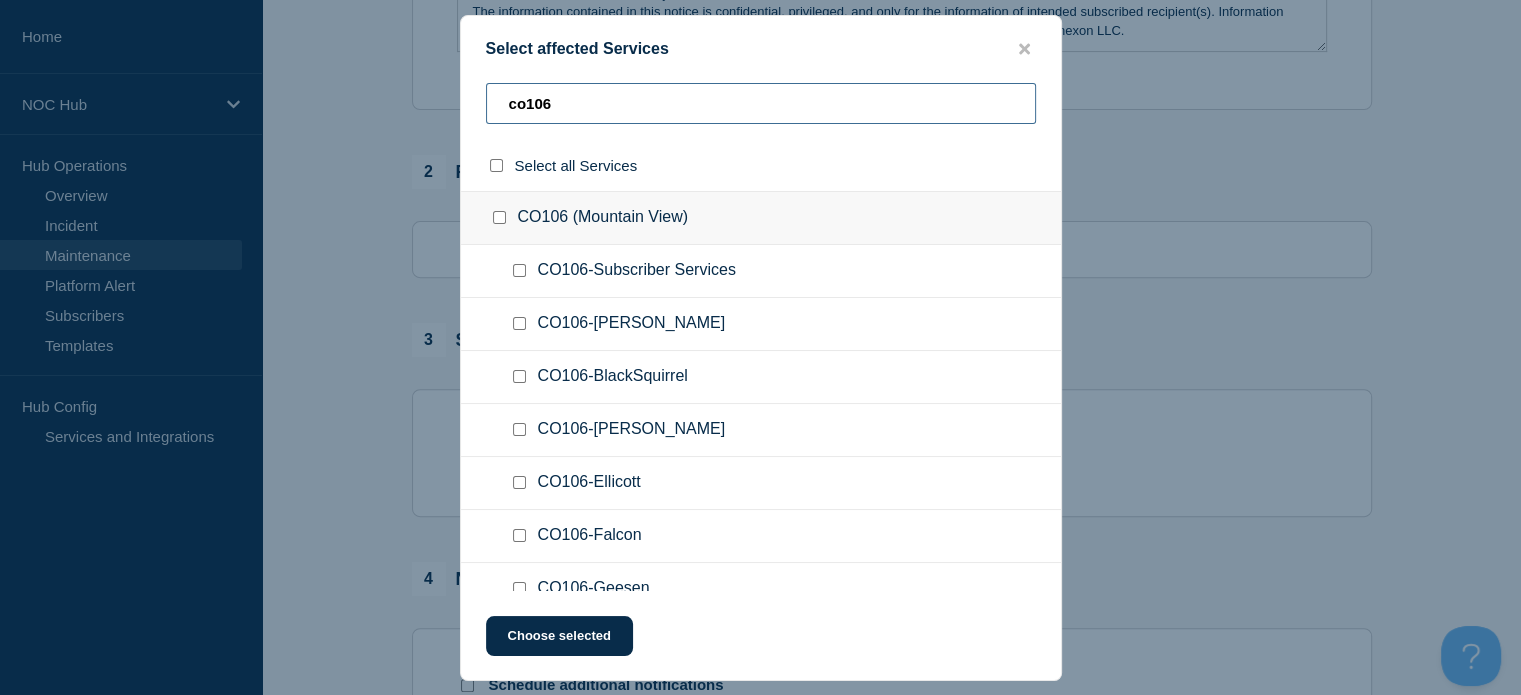 type on "co106" 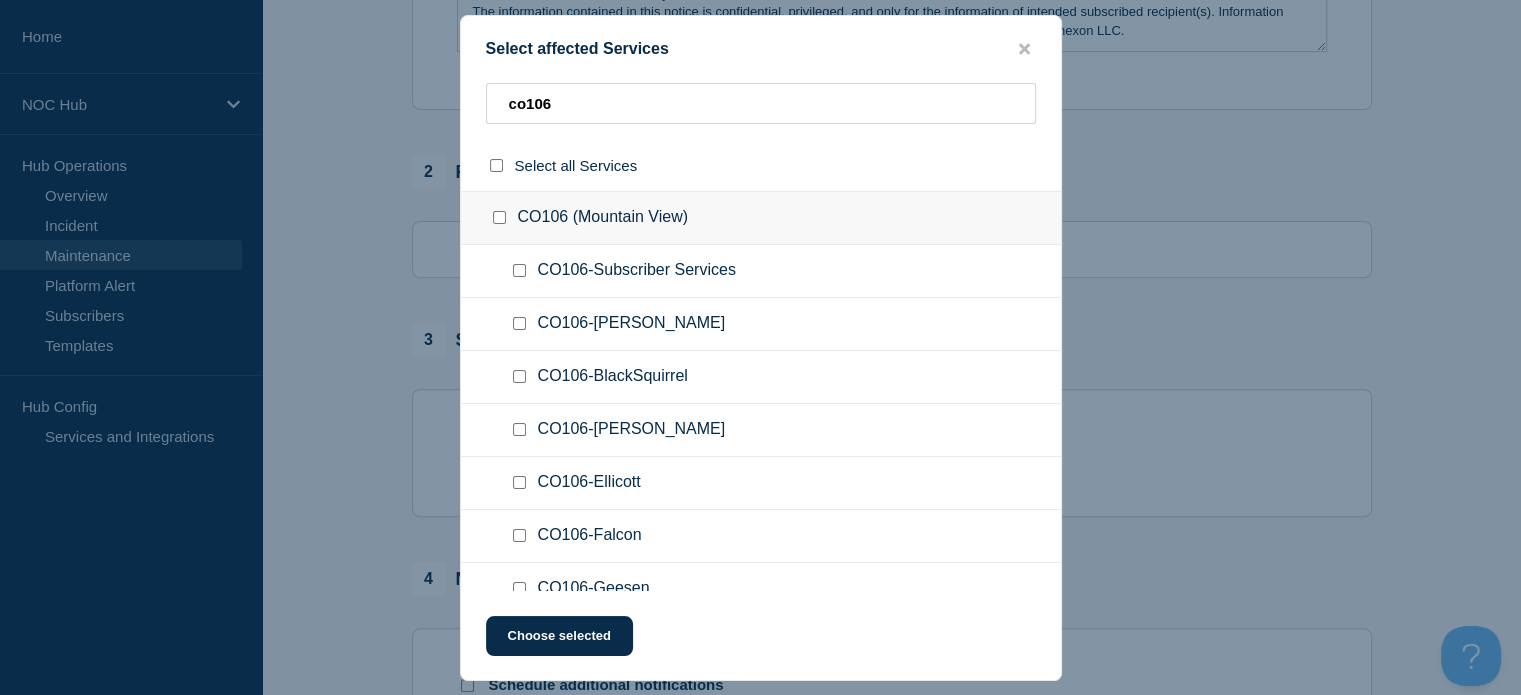 click at bounding box center (519, 270) 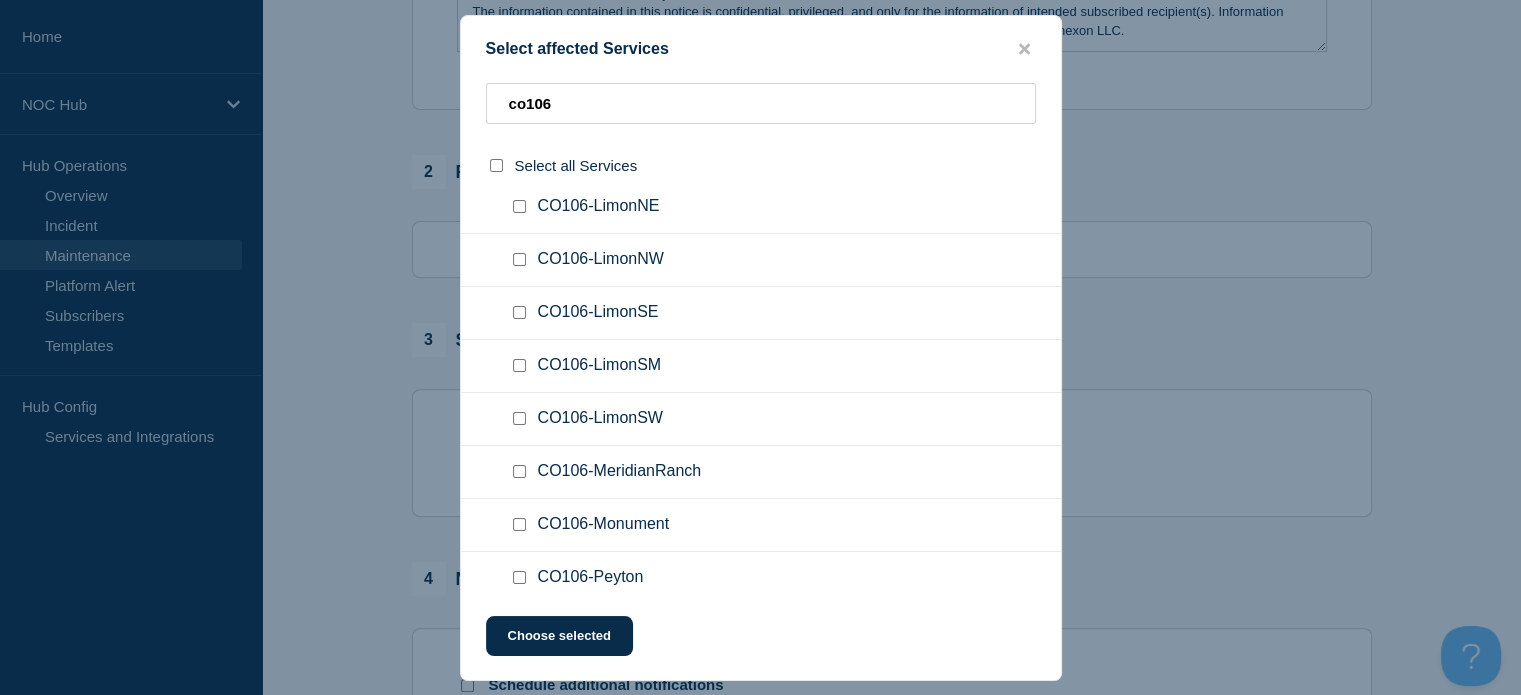 scroll, scrollTop: 656, scrollLeft: 0, axis: vertical 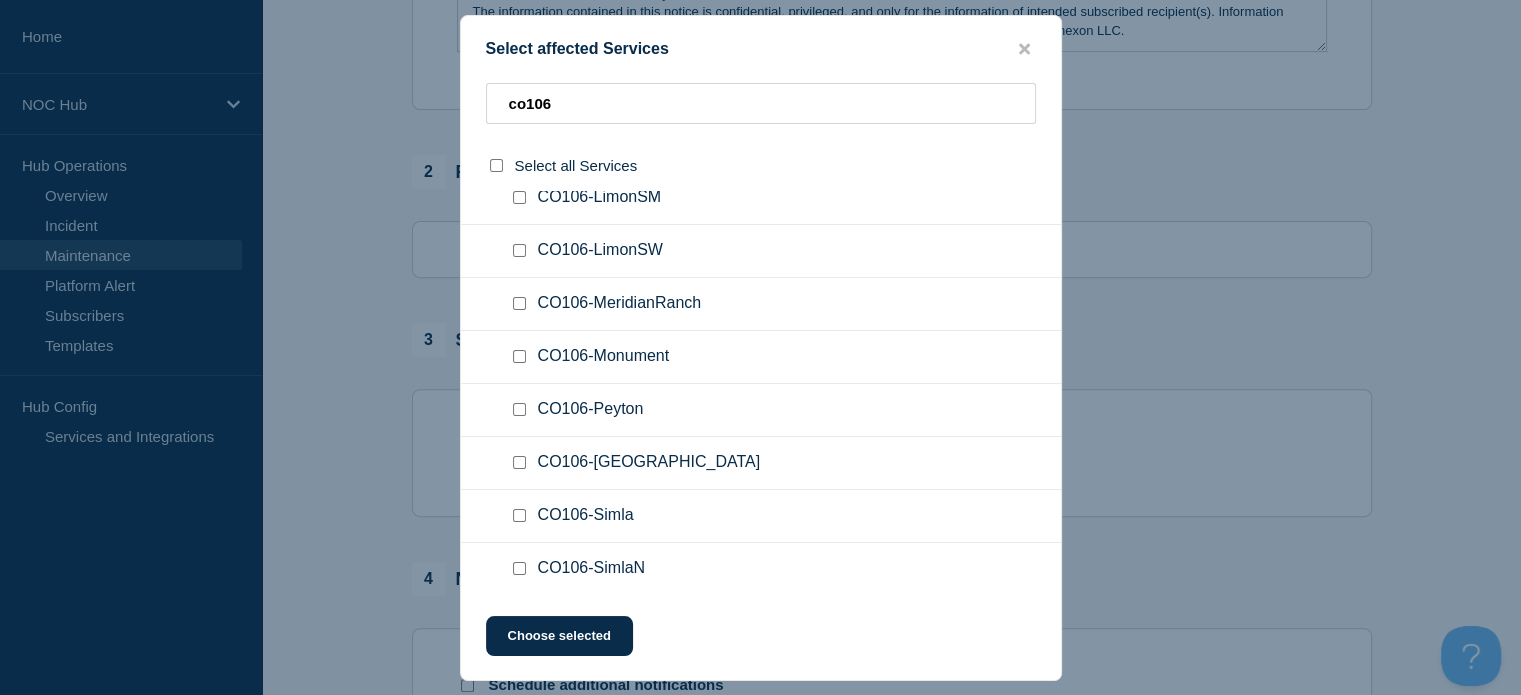 click at bounding box center [519, 568] 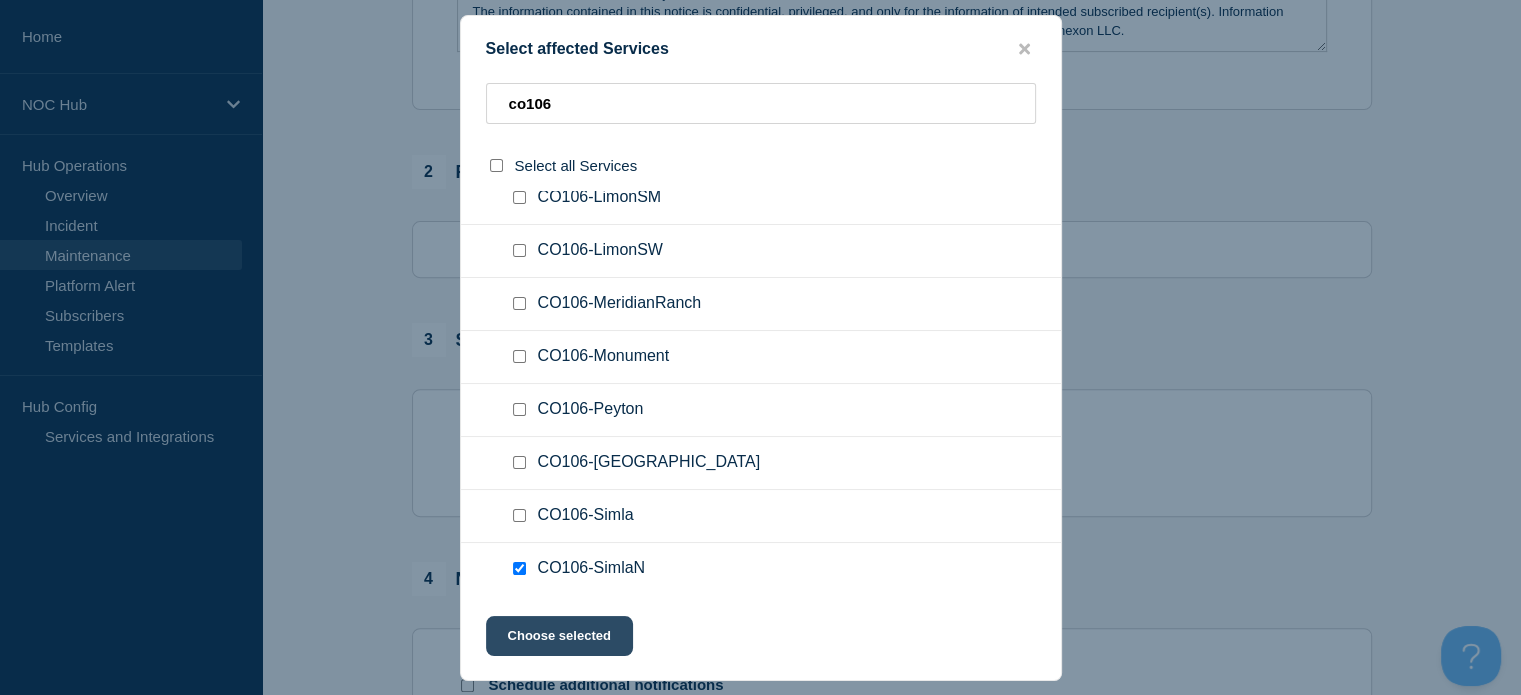 click on "Choose selected" 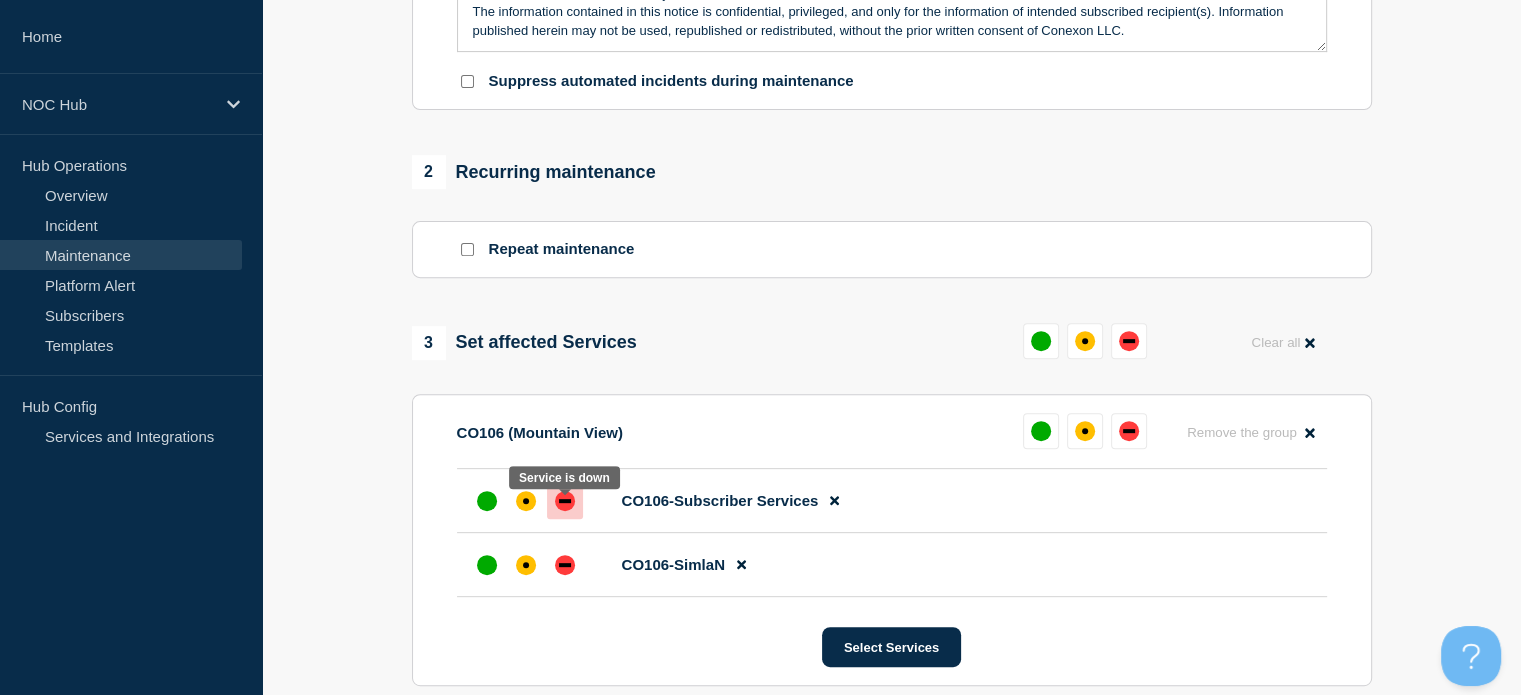 click at bounding box center (565, 501) 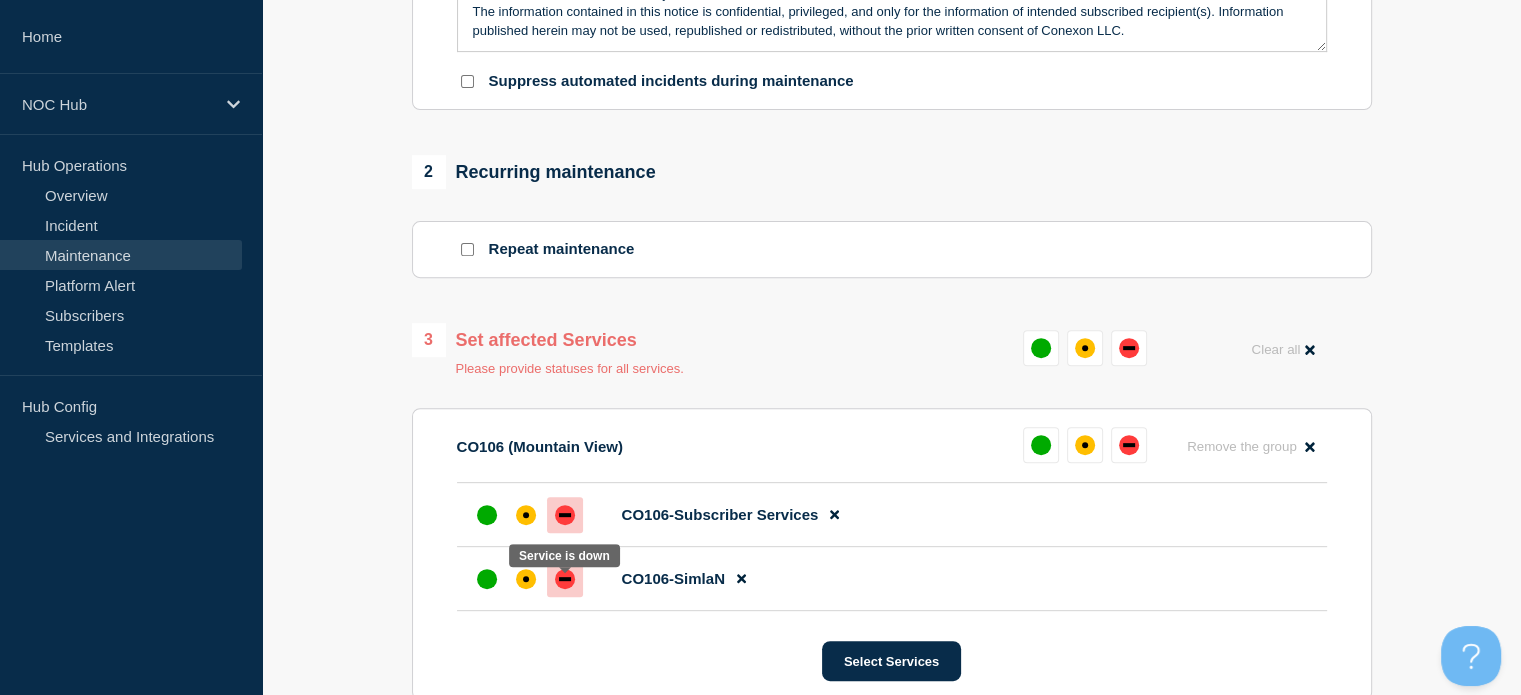click at bounding box center (565, 579) 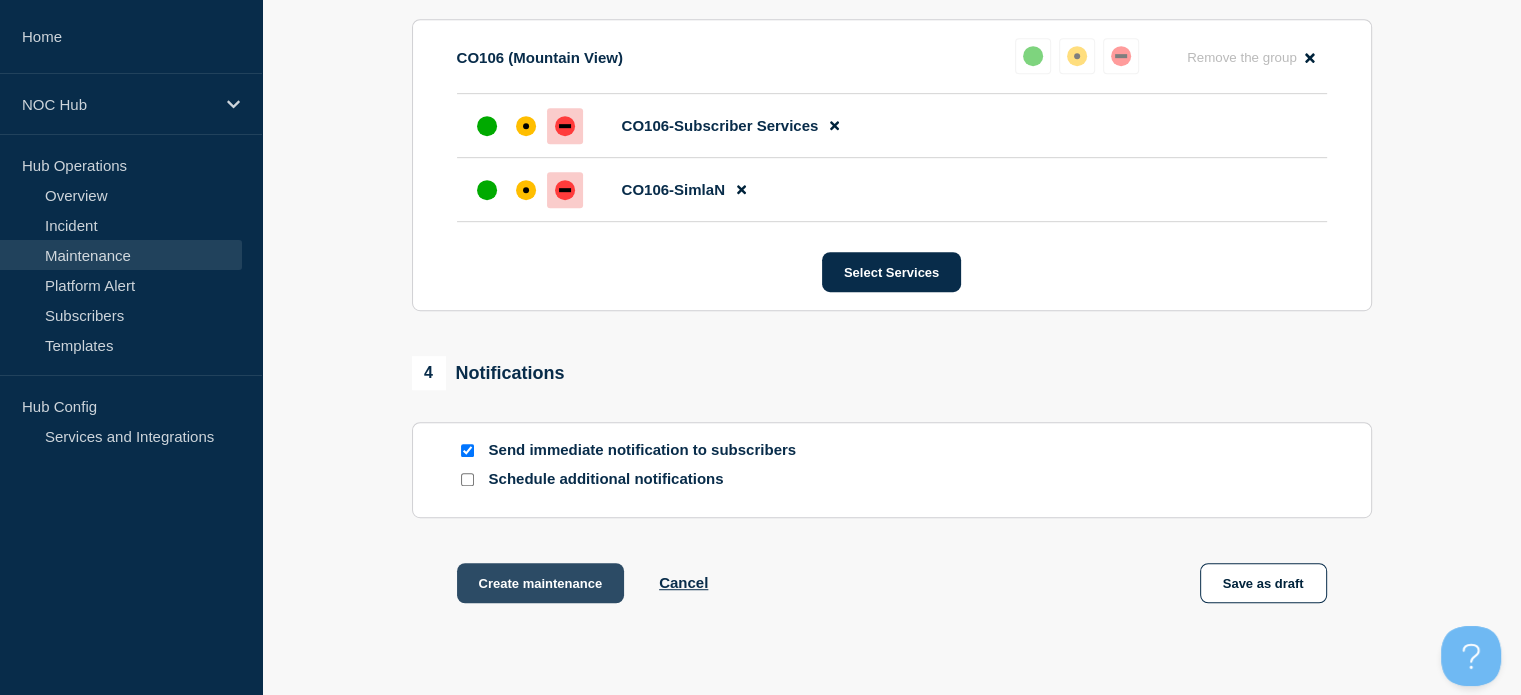 scroll, scrollTop: 1200, scrollLeft: 0, axis: vertical 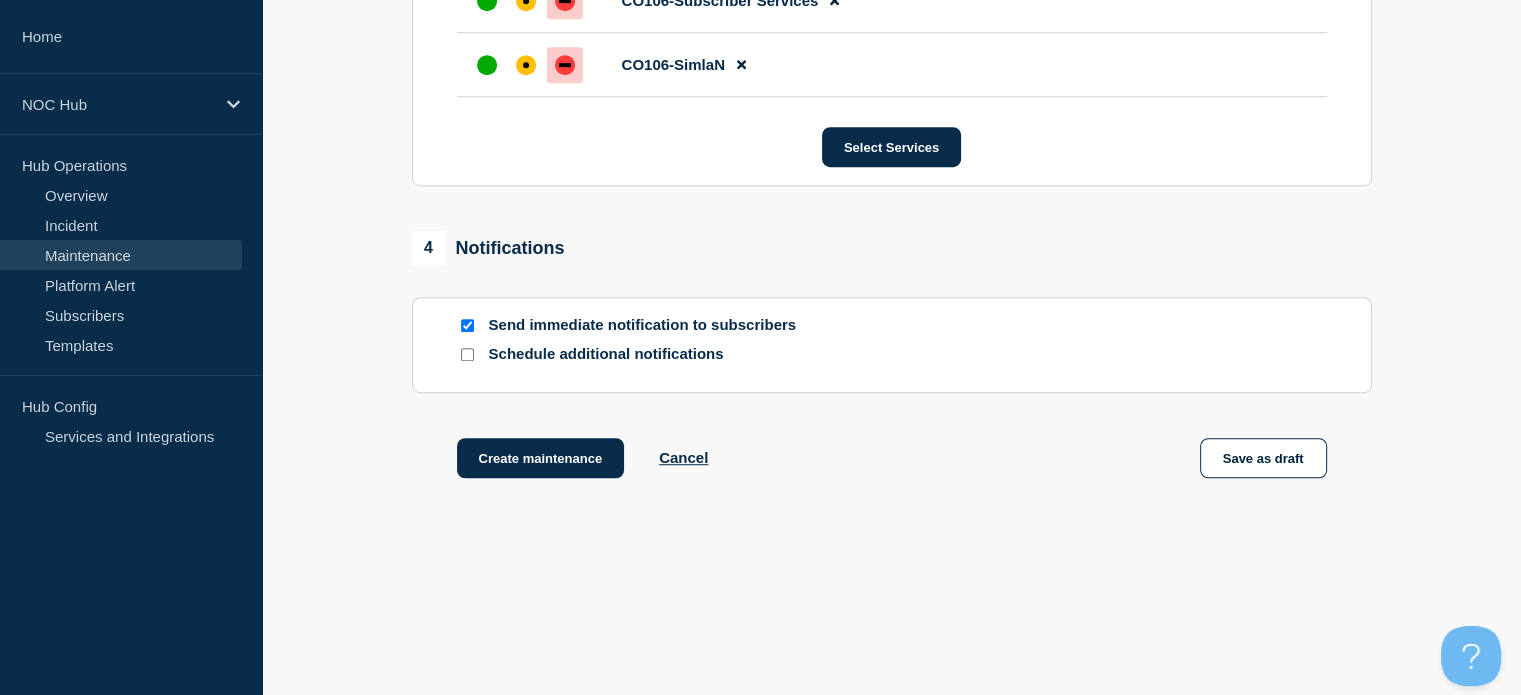 click on "Send immediate notification to subscribers" 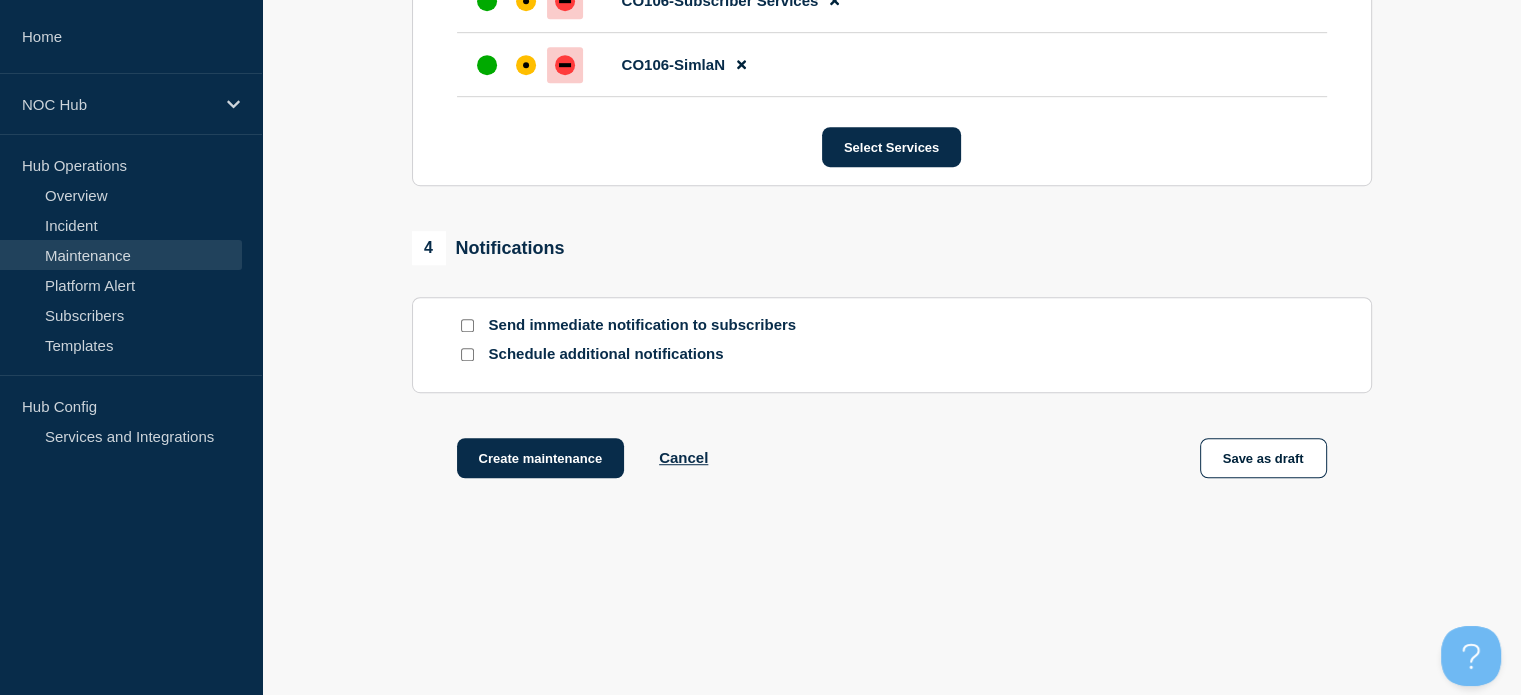 click at bounding box center (467, 354) 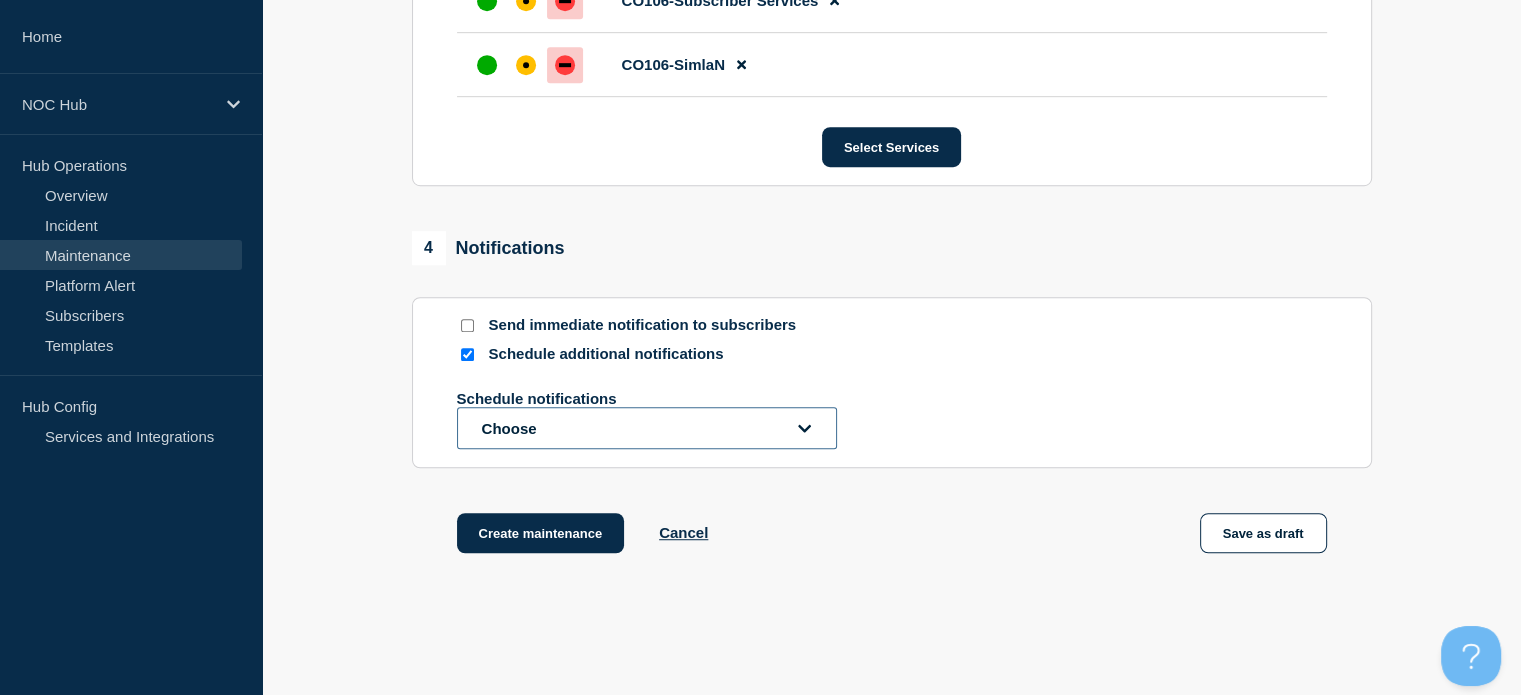 click on "Choose" 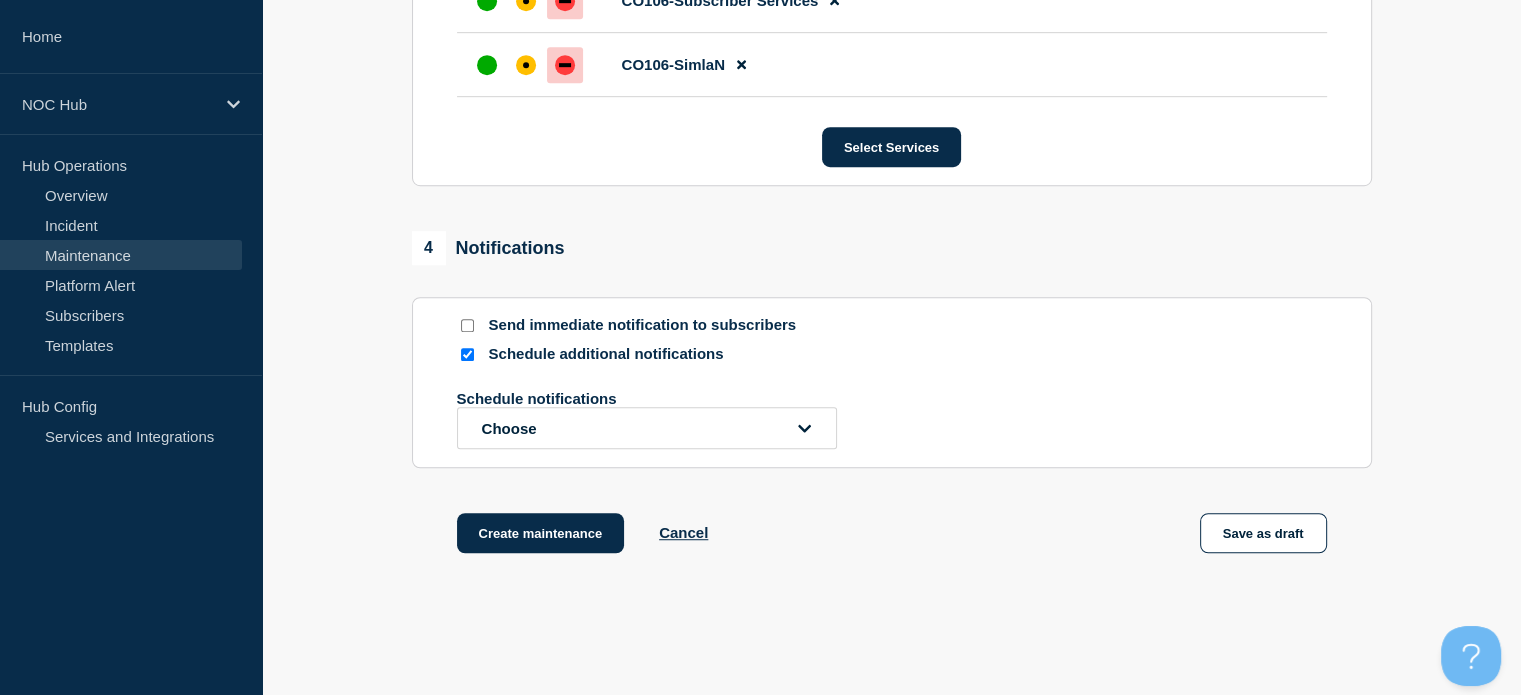 scroll, scrollTop: 1163, scrollLeft: 0, axis: vertical 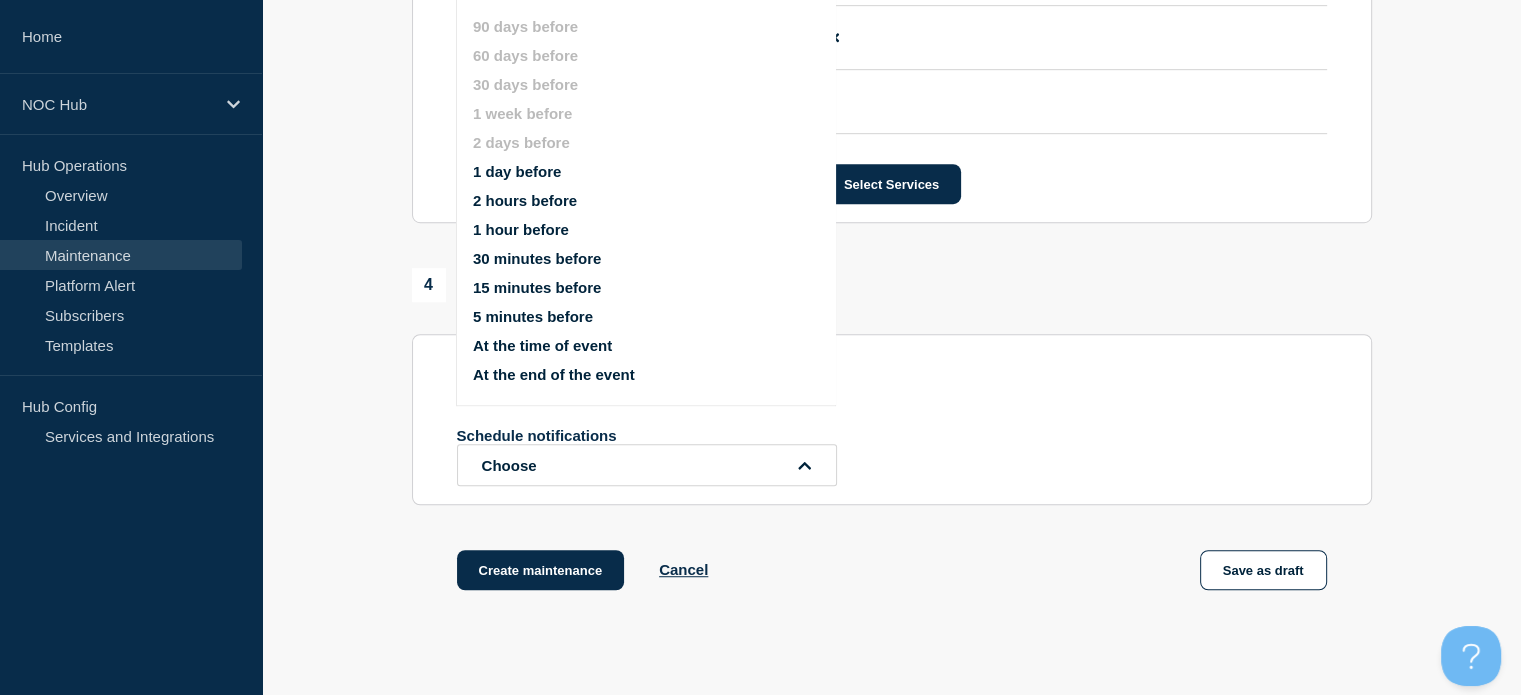 click on "At the end of the event" at bounding box center (554, 374) 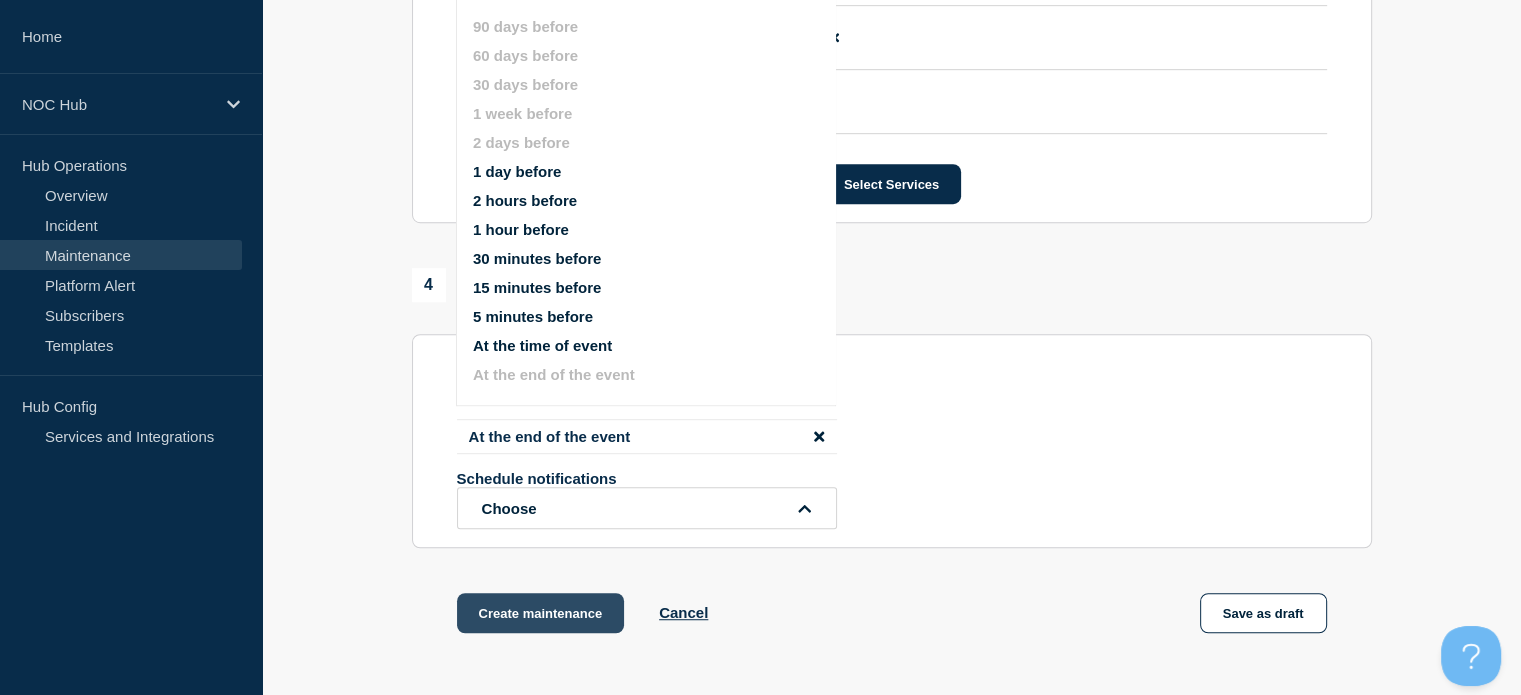 click on "Create maintenance" at bounding box center [541, 613] 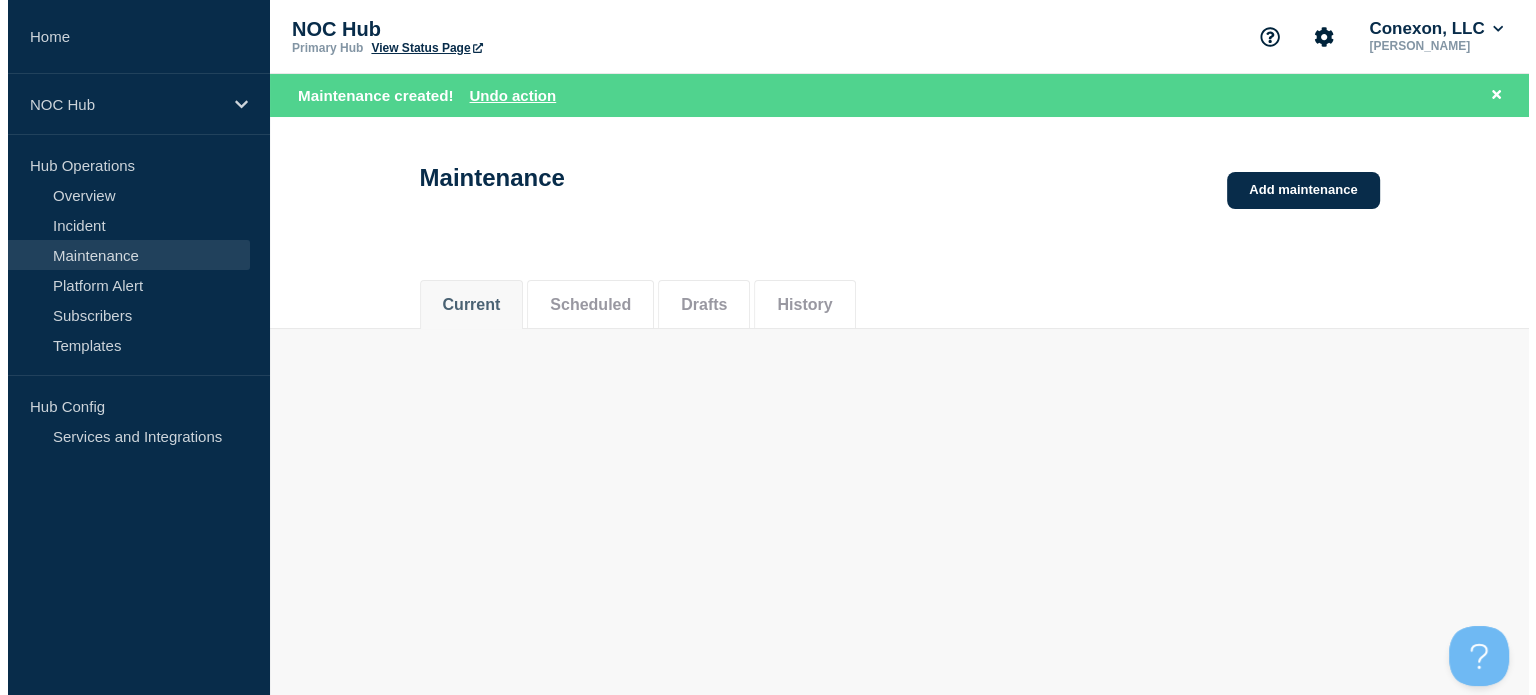 scroll, scrollTop: 0, scrollLeft: 0, axis: both 